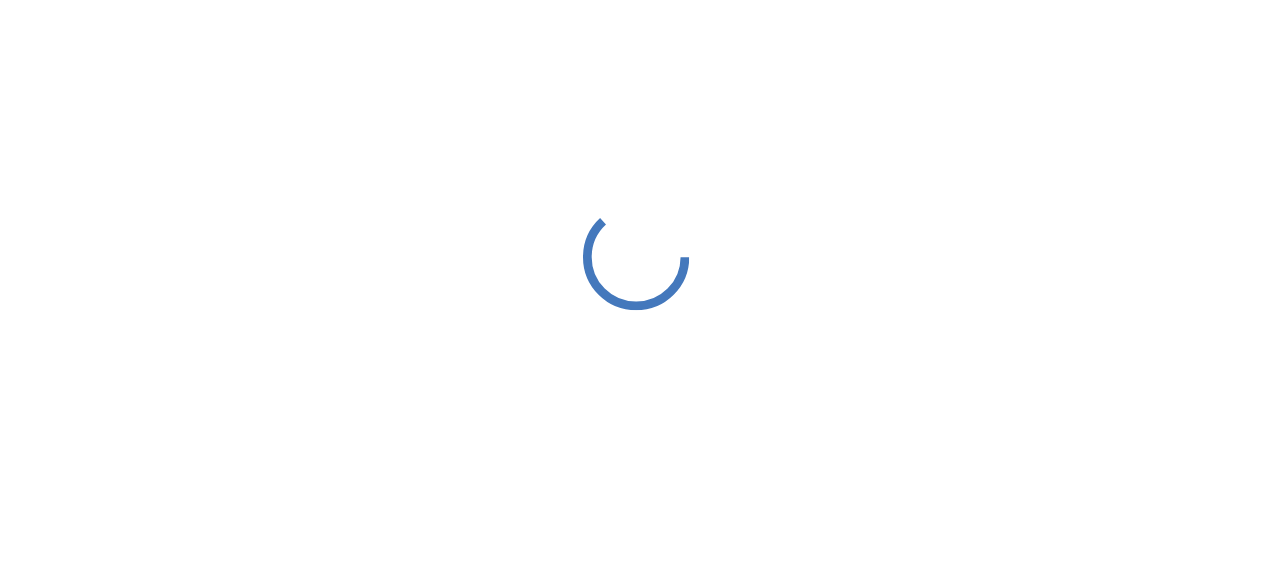 scroll, scrollTop: 0, scrollLeft: 0, axis: both 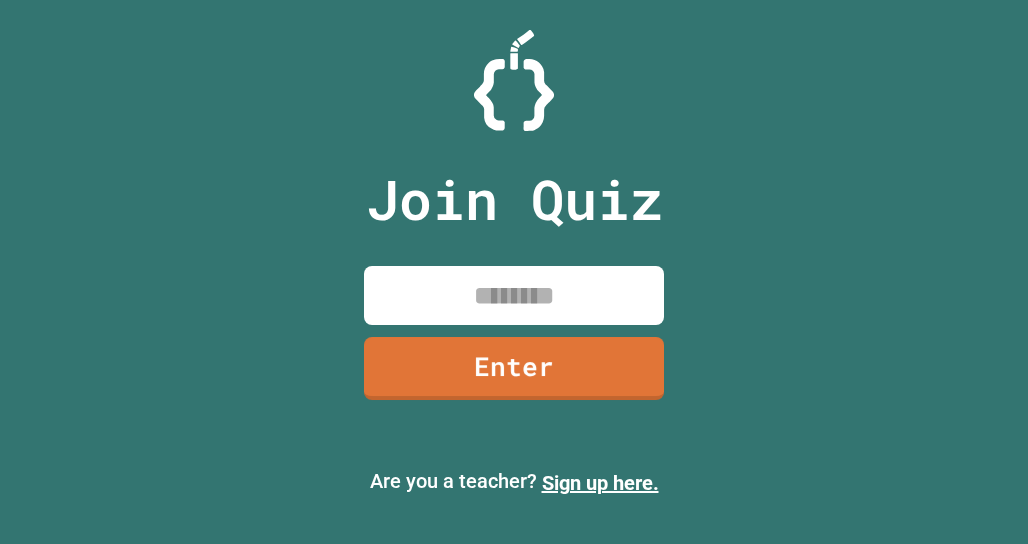 drag, startPoint x: 142, startPoint y: 333, endPoint x: 237, endPoint y: 321, distance: 95.7549 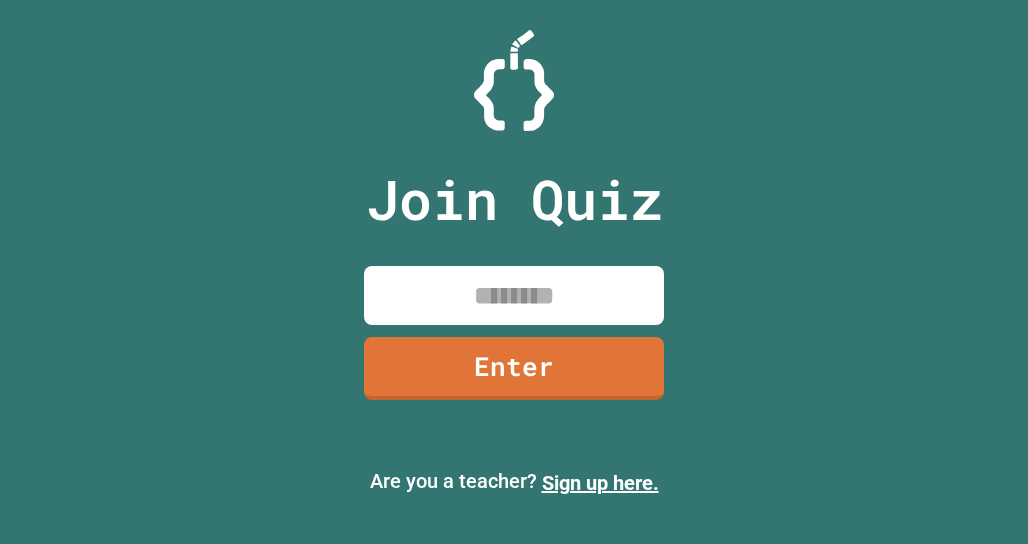 click at bounding box center [514, 295] 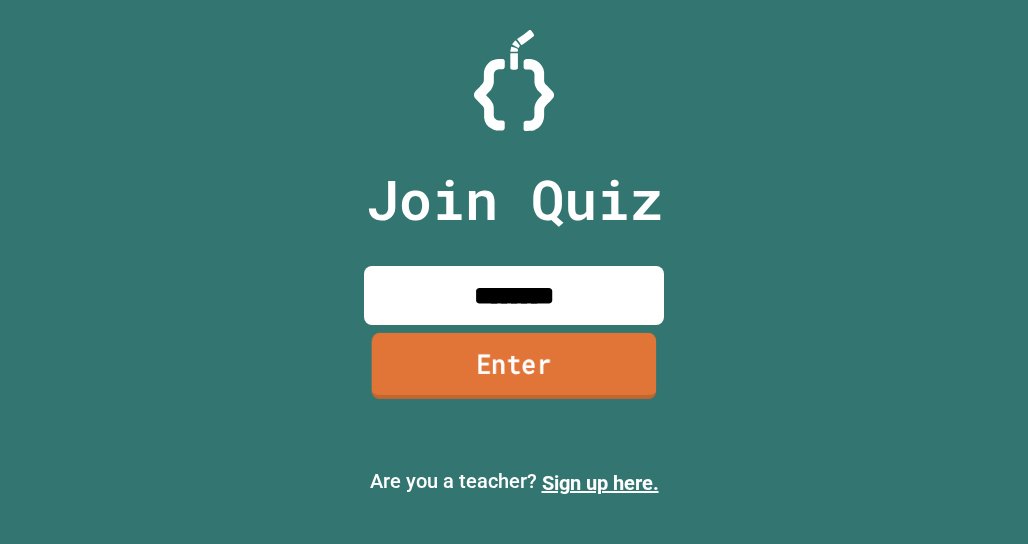 type on "********" 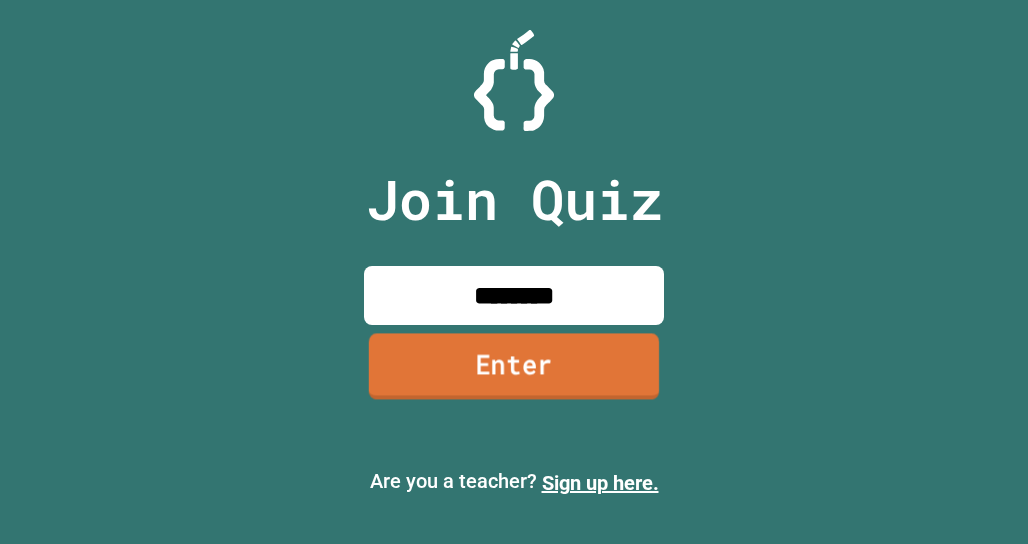 click on "Enter" at bounding box center (514, 367) 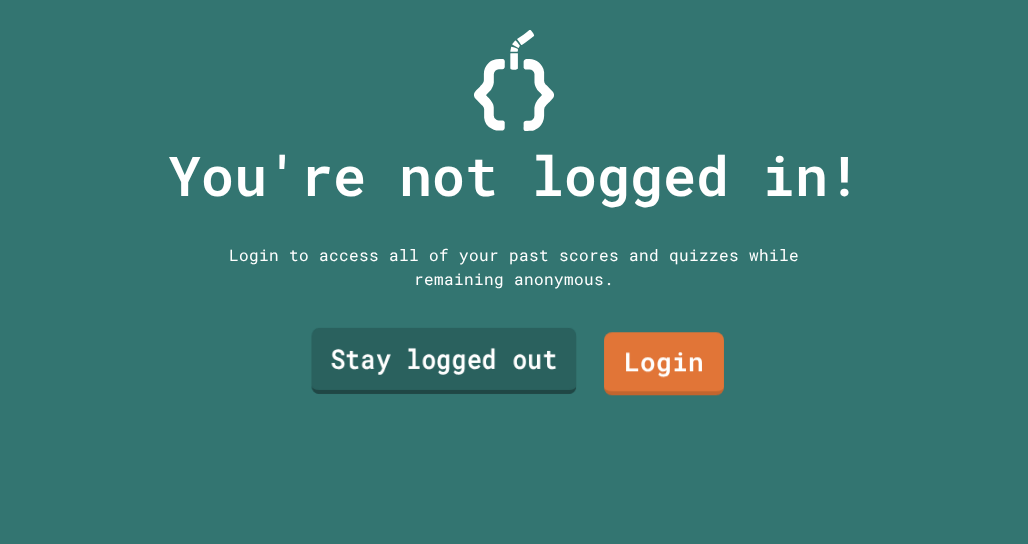 click on "Stay logged out" at bounding box center (443, 361) 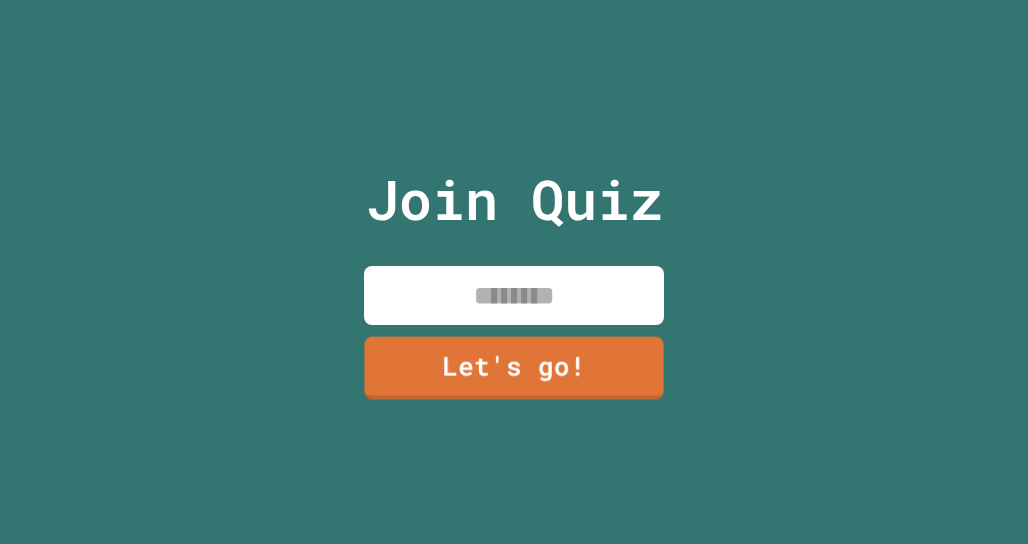 click at bounding box center (514, 295) 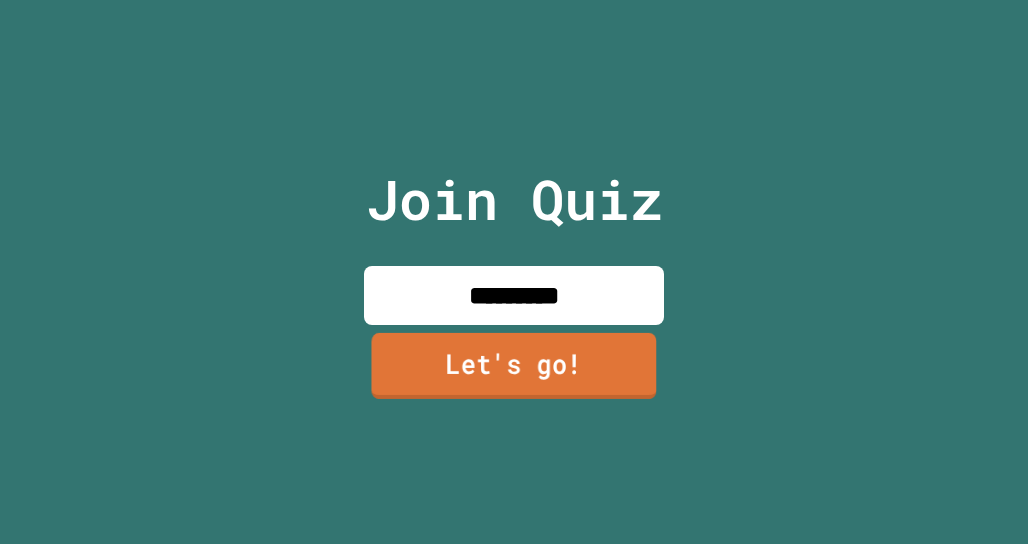 type on "*********" 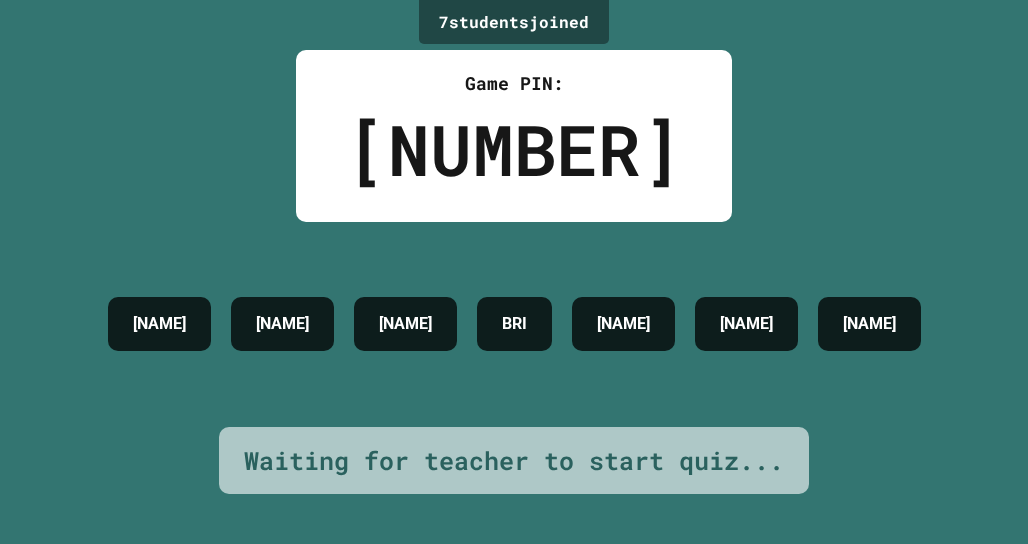 click on "[NAME] [NAME] [NAME] [NAME] [NAME] [NAME]" at bounding box center [514, 324] 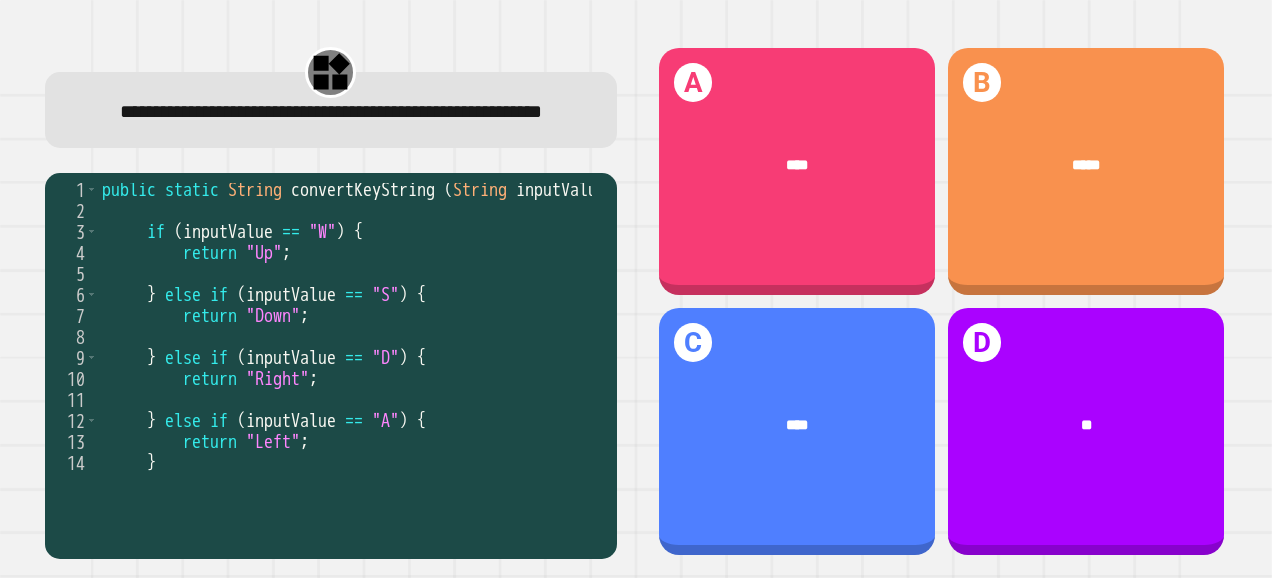 scroll, scrollTop: 62, scrollLeft: 0, axis: vertical 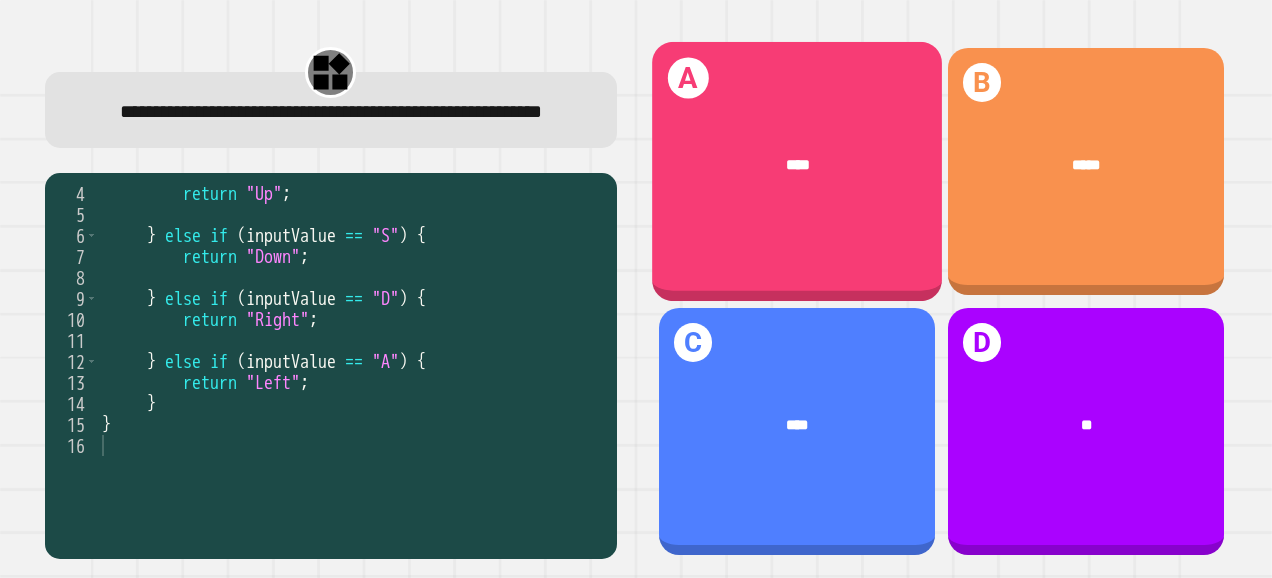 click on "****" at bounding box center (797, 166) 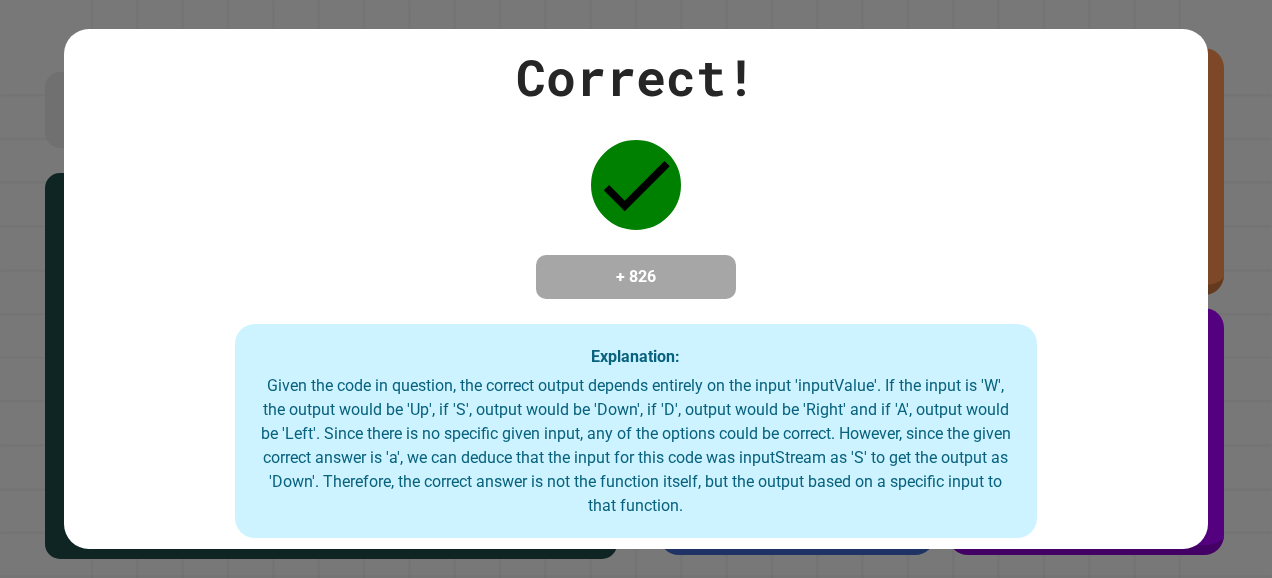 click on "Correct!   + 826 Explanation:   Given the code in question, the correct output depends entirely on the input 'inputValue'. If the input is 'W', the output would be 'Up', if 'S', output would be 'Down', if 'D', output would be 'Right' and if 'A', output would be 'Left'. Since there is no specific given input, any of the options could be correct. However, since the given correct answer is 'a', we can deduce that the input for this code was inputStream as 'S' to get the output as 'Down'. Therefore, the correct answer is not the function itself, but the output based on a specific input to that function." at bounding box center [636, 289] 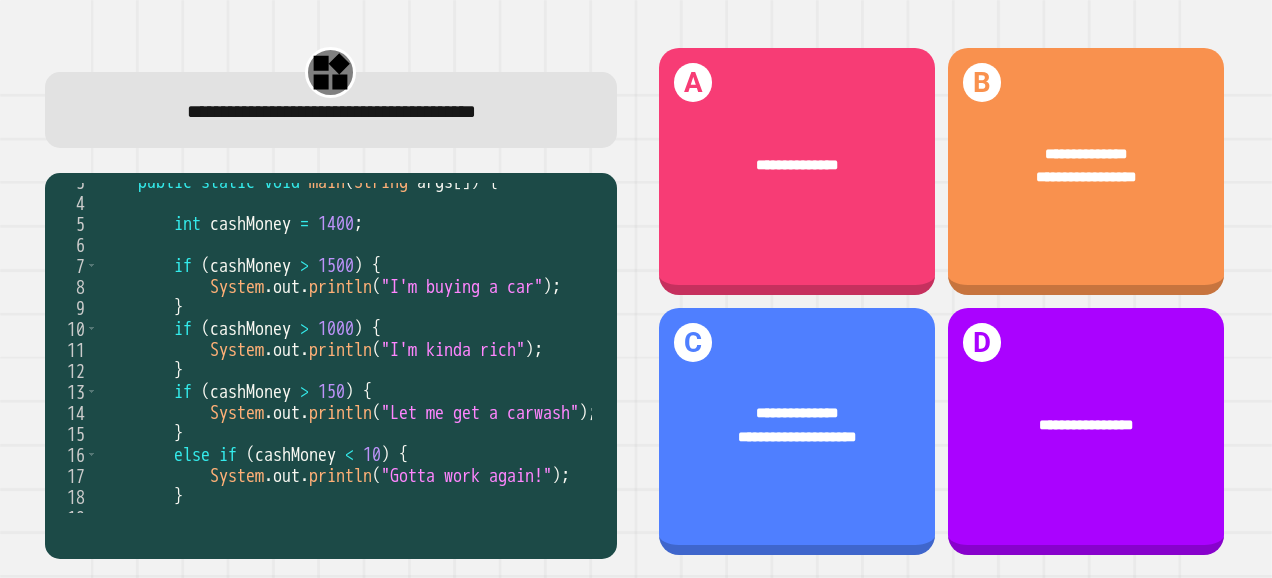 scroll, scrollTop: 54, scrollLeft: 0, axis: vertical 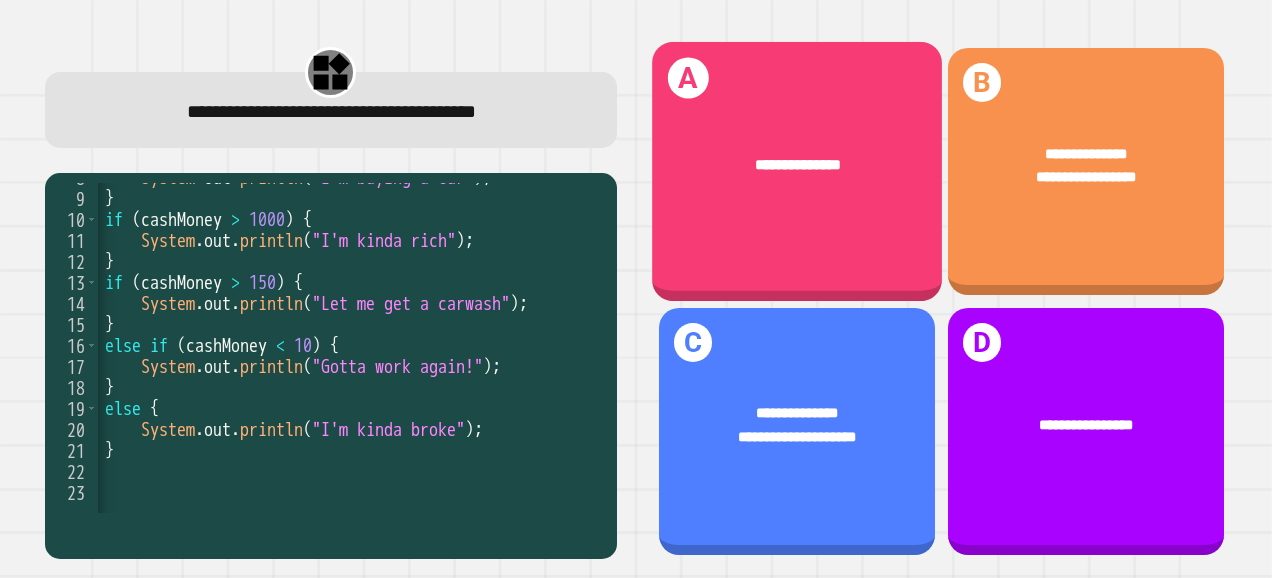 click on "**********" at bounding box center [797, 164] 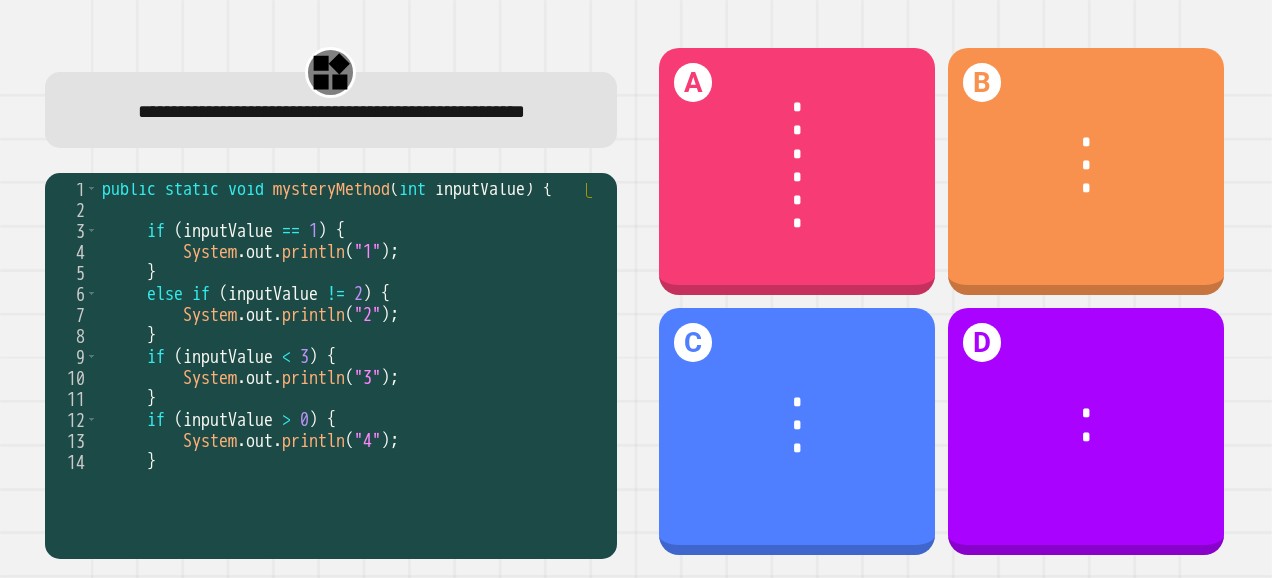 scroll, scrollTop: 3, scrollLeft: 0, axis: vertical 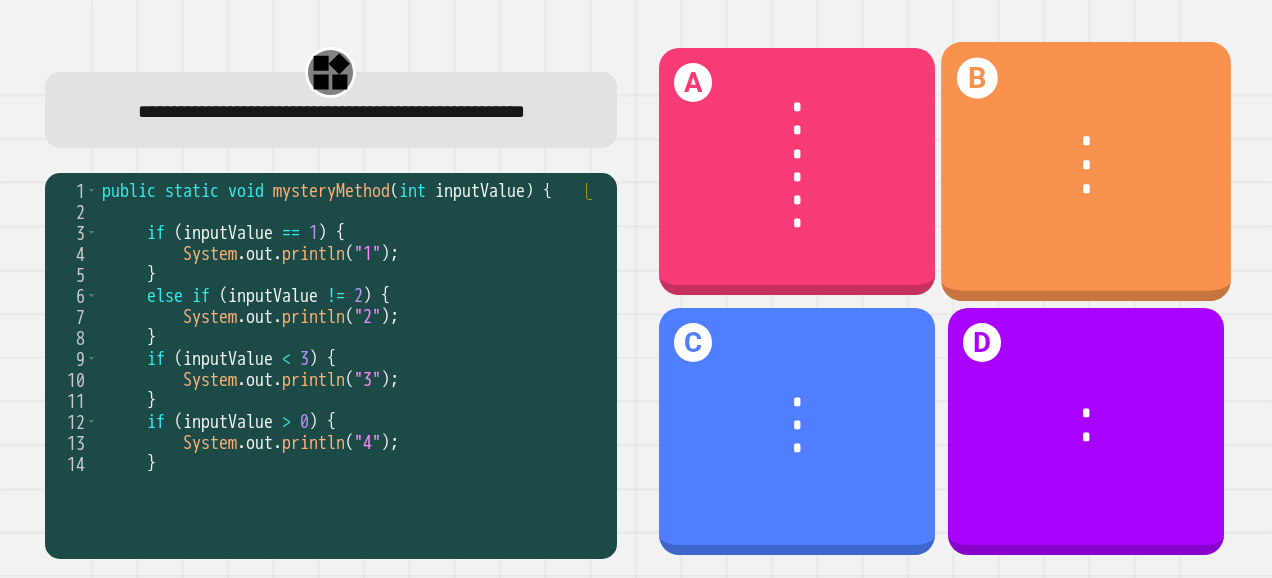 click on "*" at bounding box center [1086, 166] 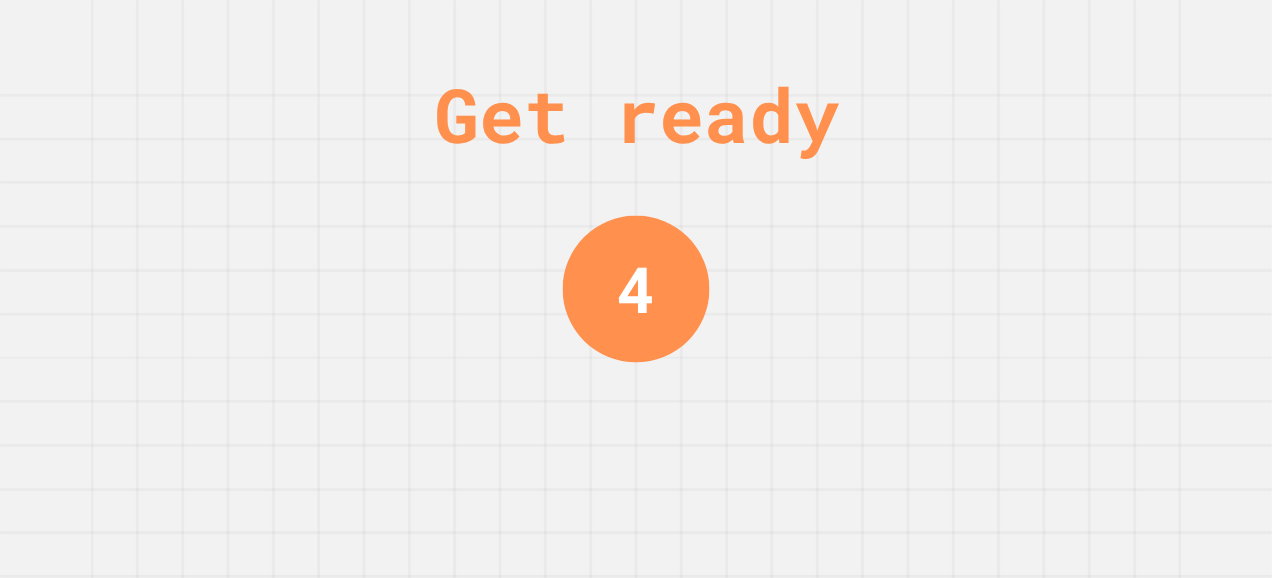 click on "We are updating our servers at 7PM EST on 3/11/2025. JuiceMind should continue to work as expected, but if you experience any issues, please chat with us.   Get ready 4" at bounding box center [636, 289] 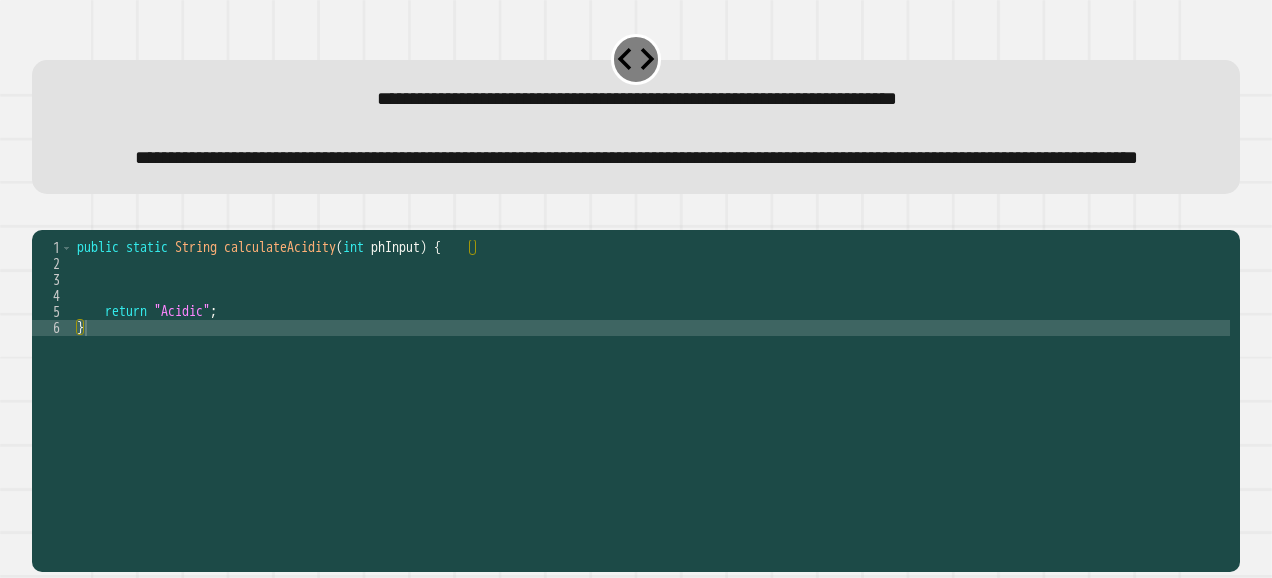click on "**********" at bounding box center (636, 127) 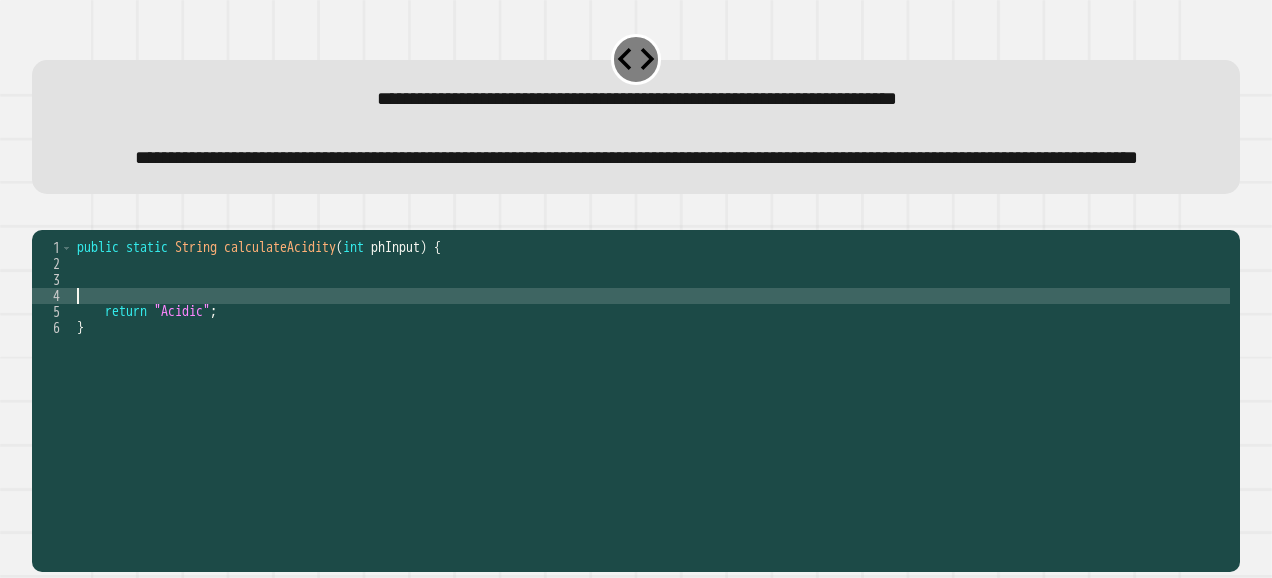 click on "public   static   String   calculateAcidity ( int   phInput )   {              return   "Acidic" ; }" at bounding box center (651, 360) 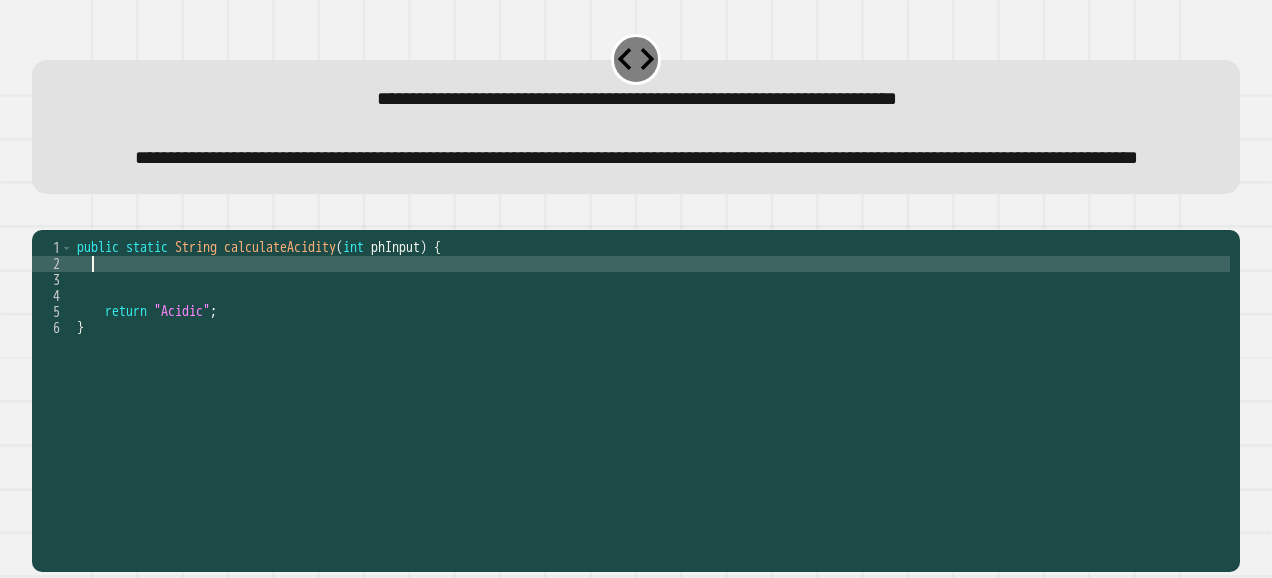 click on "public   static   String   calculateAcidity ( int   phInput )   {              return   "Acidic" ; }" at bounding box center [651, 360] 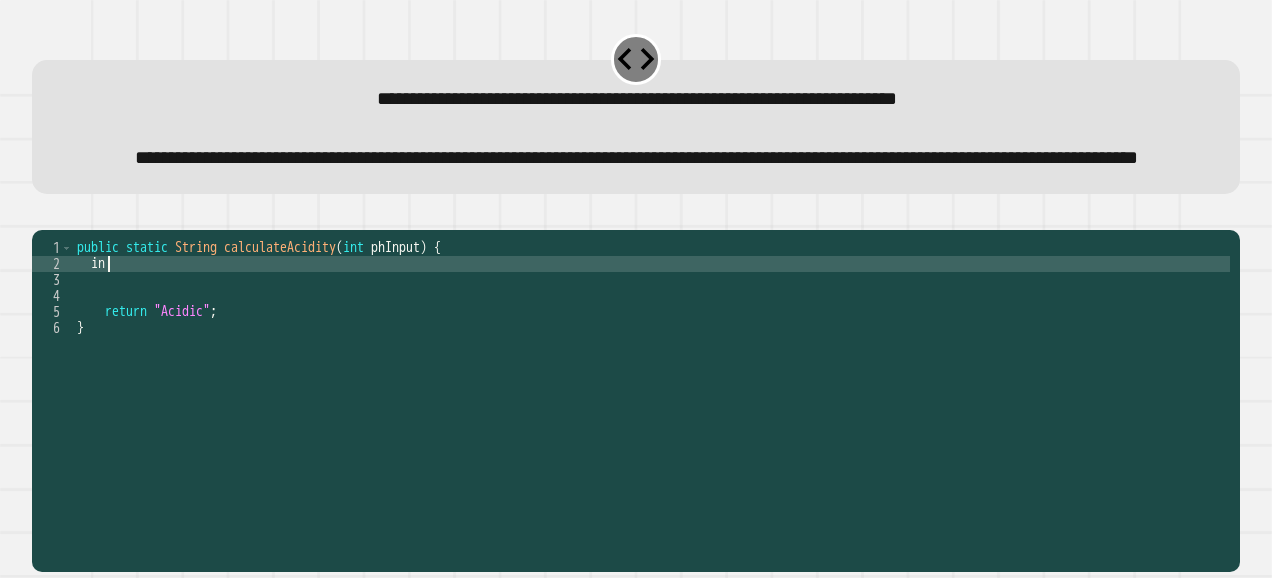 scroll, scrollTop: 0, scrollLeft: 1, axis: horizontal 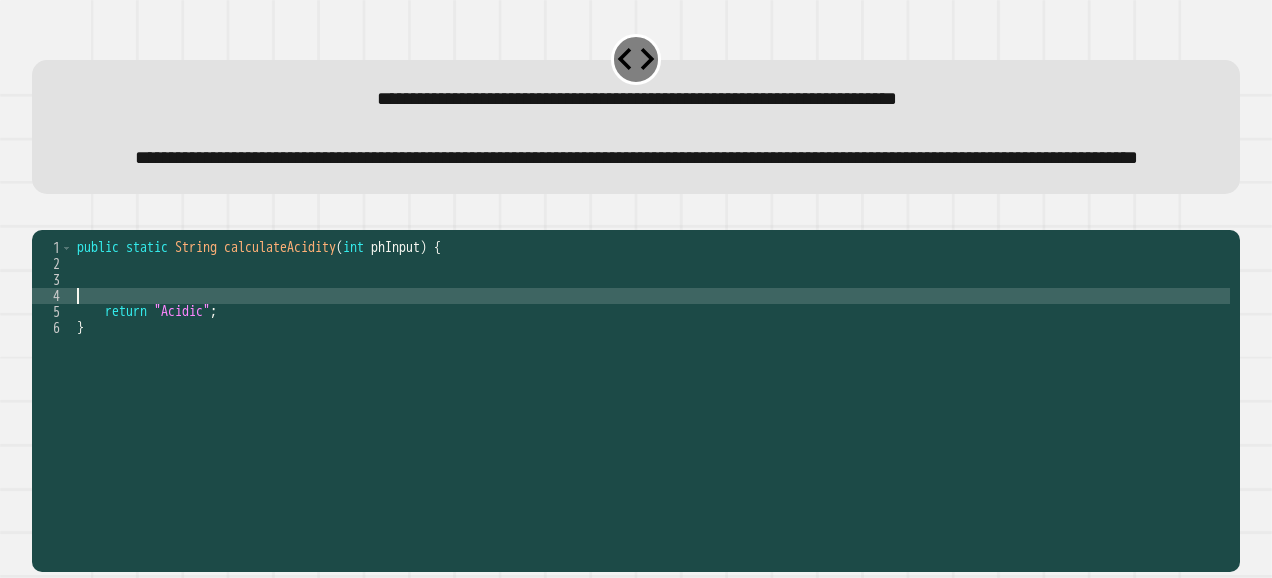 click on "public   static   String   calculateAcidity ( int   phInput )   {             return   "Acidic" ; }" at bounding box center [651, 360] 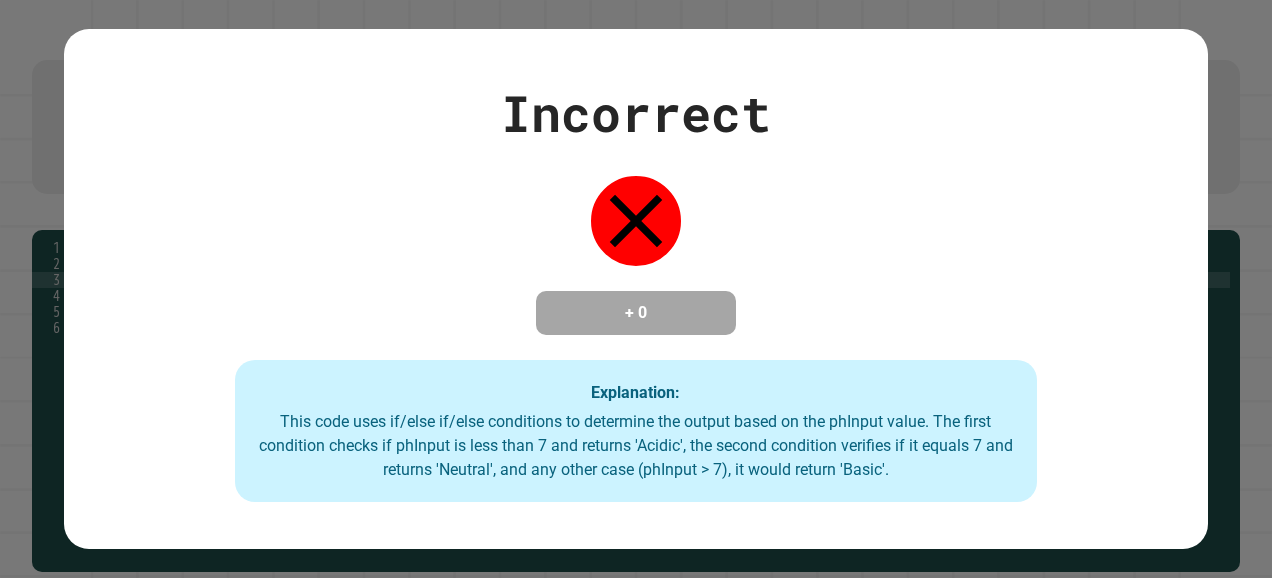 type 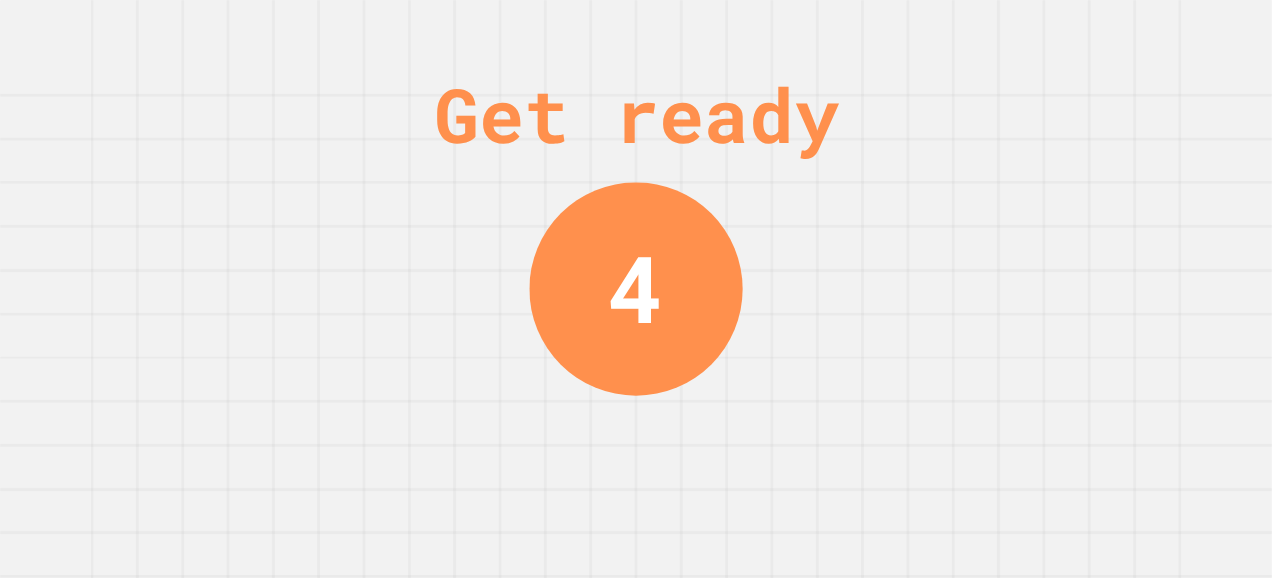 click on "Get ready 4" at bounding box center [636, 289] 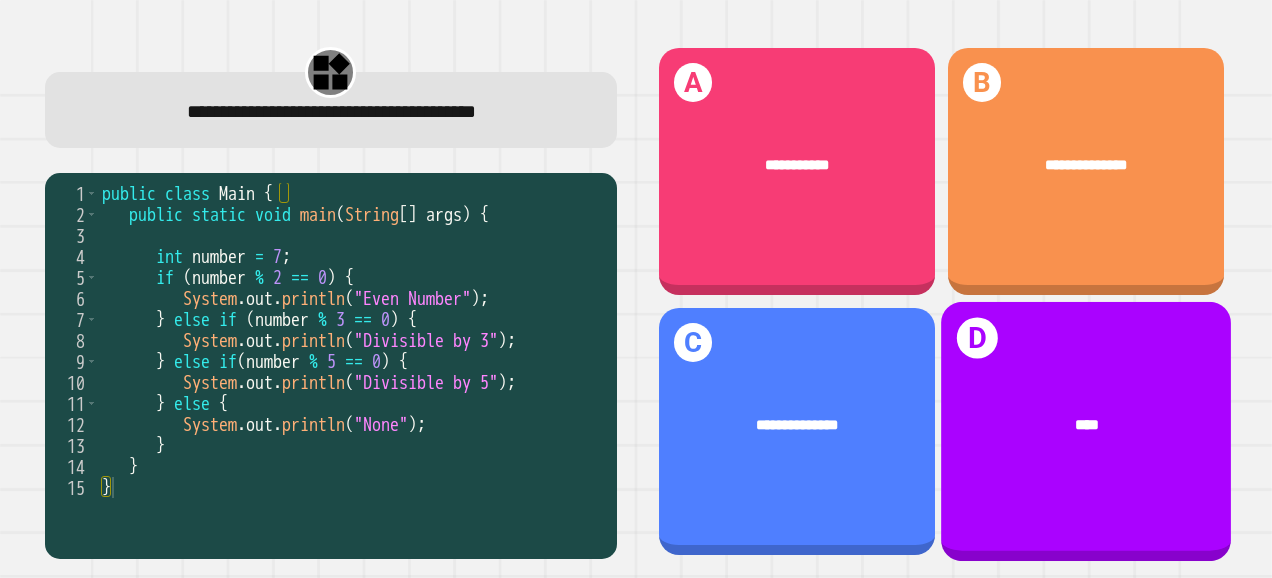 click on "****" at bounding box center [1086, 426] 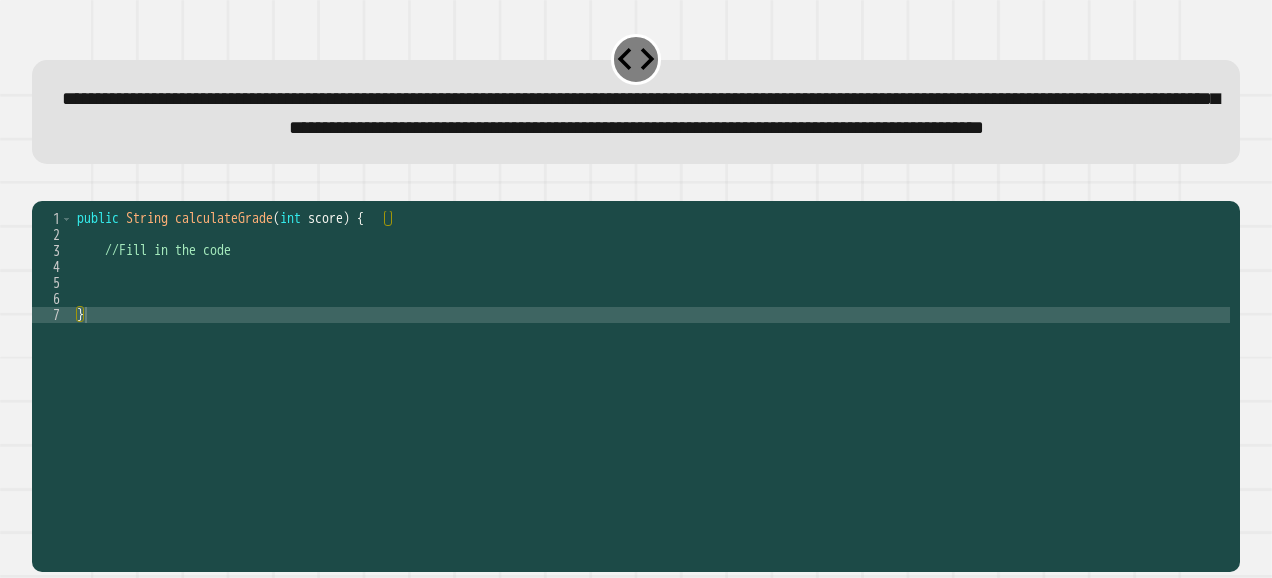 click on "public   String   calculateGrade ( int   score )   {      //Fill in the code                }" at bounding box center (651, 347) 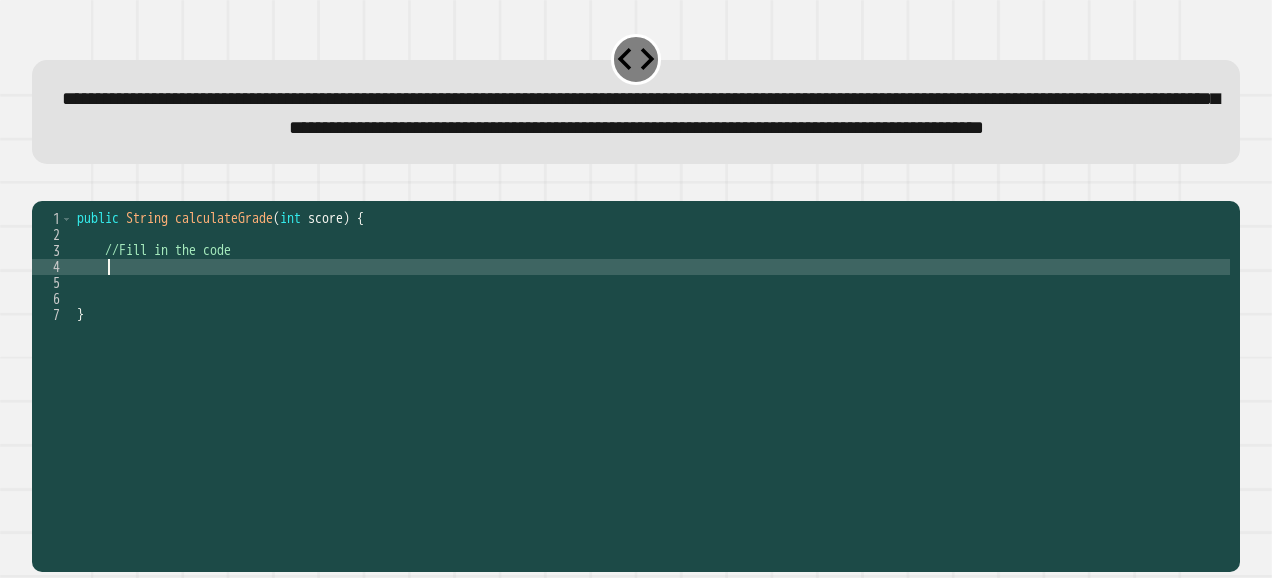 click on "public   String   calculateGrade ( int   score )   {      //Fill in the code                }" at bounding box center (651, 347) 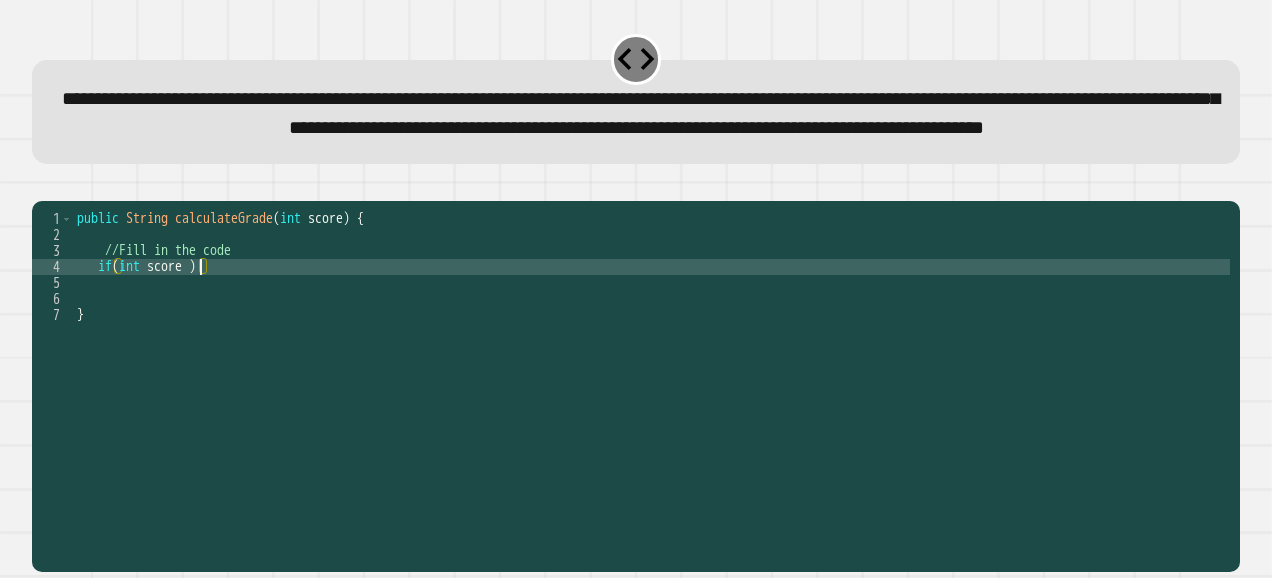 scroll, scrollTop: 0, scrollLeft: 8, axis: horizontal 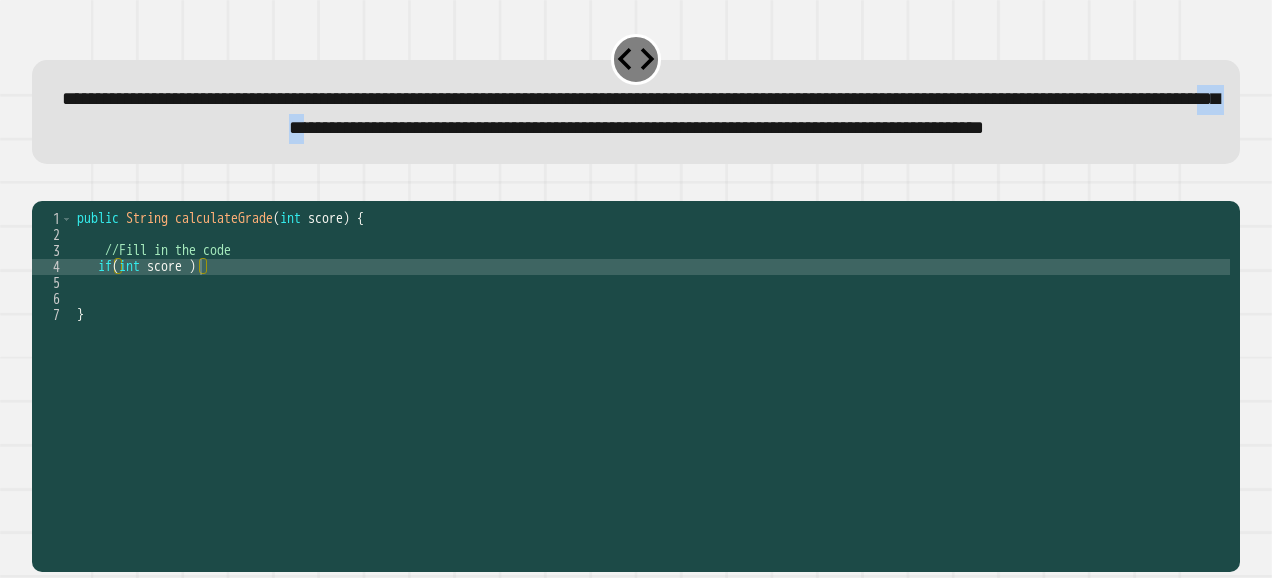 drag, startPoint x: 902, startPoint y: 129, endPoint x: 960, endPoint y: 132, distance: 58.077534 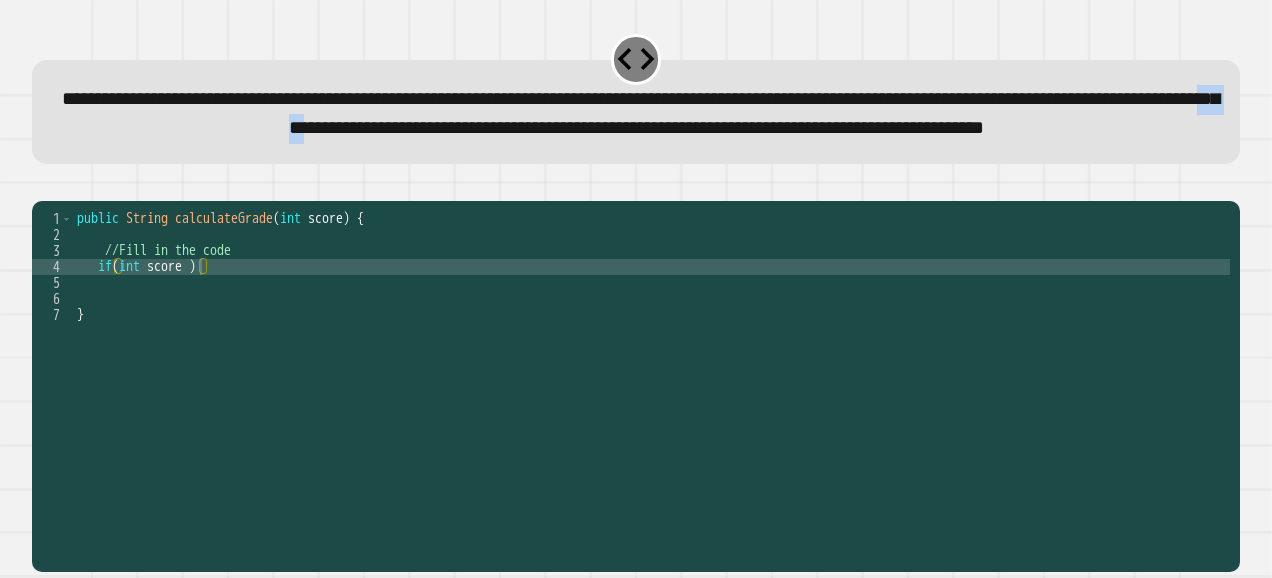 copy on "*****" 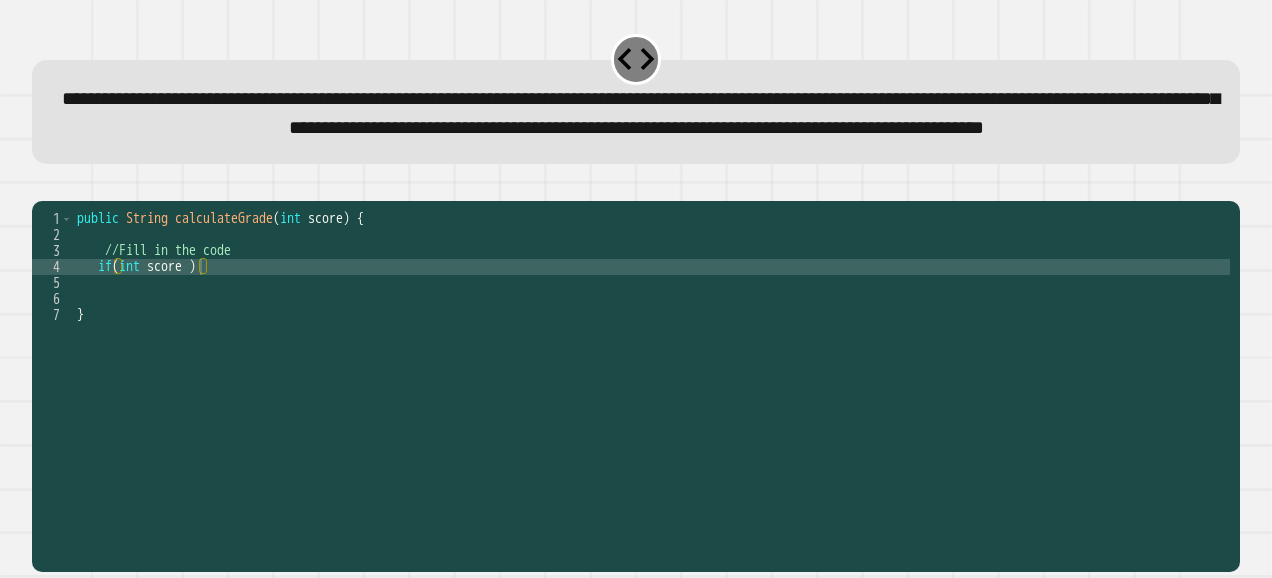 click on "public   String   calculateGrade ( int   score )   {      //Fill in the code     if ( int   score   )             }" at bounding box center [651, 347] 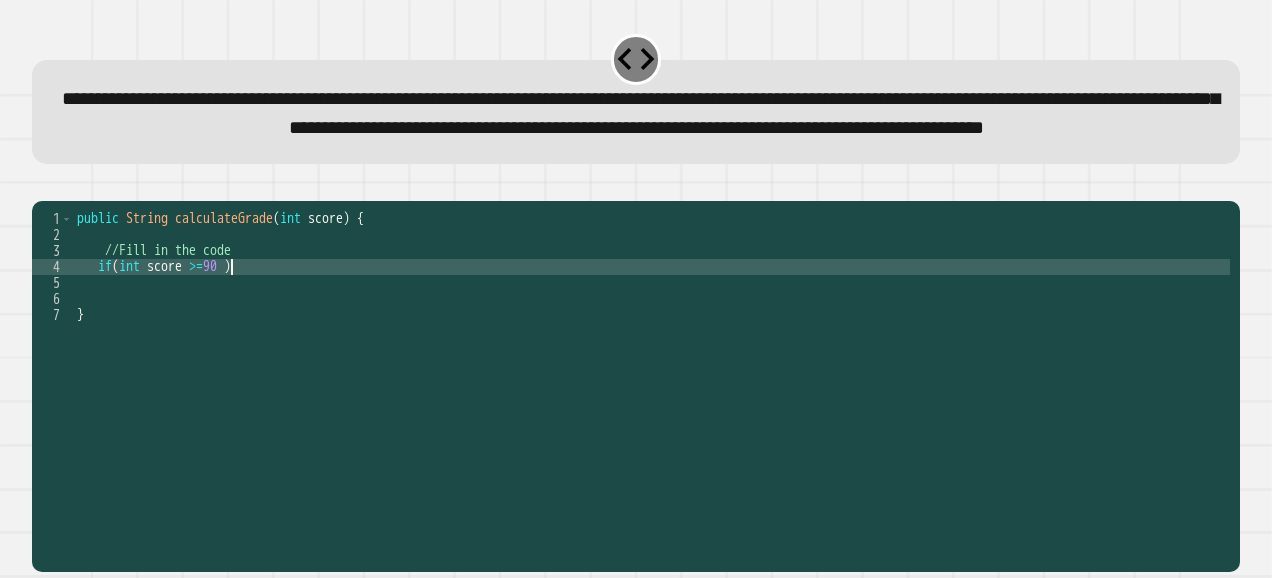 scroll, scrollTop: 0, scrollLeft: 10, axis: horizontal 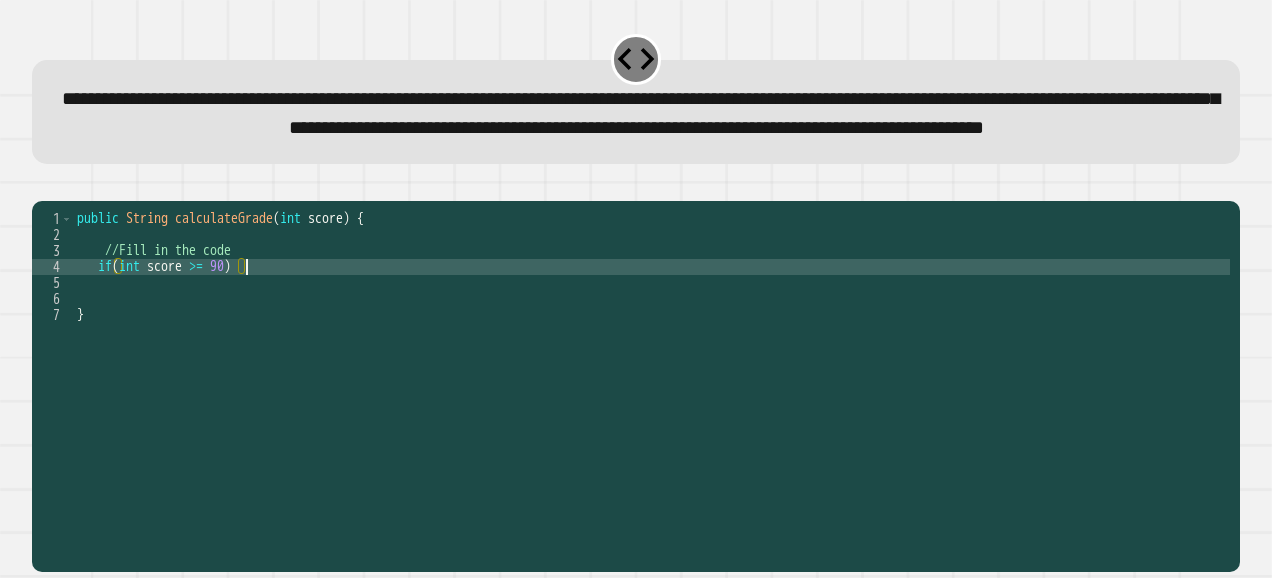 type on "**********" 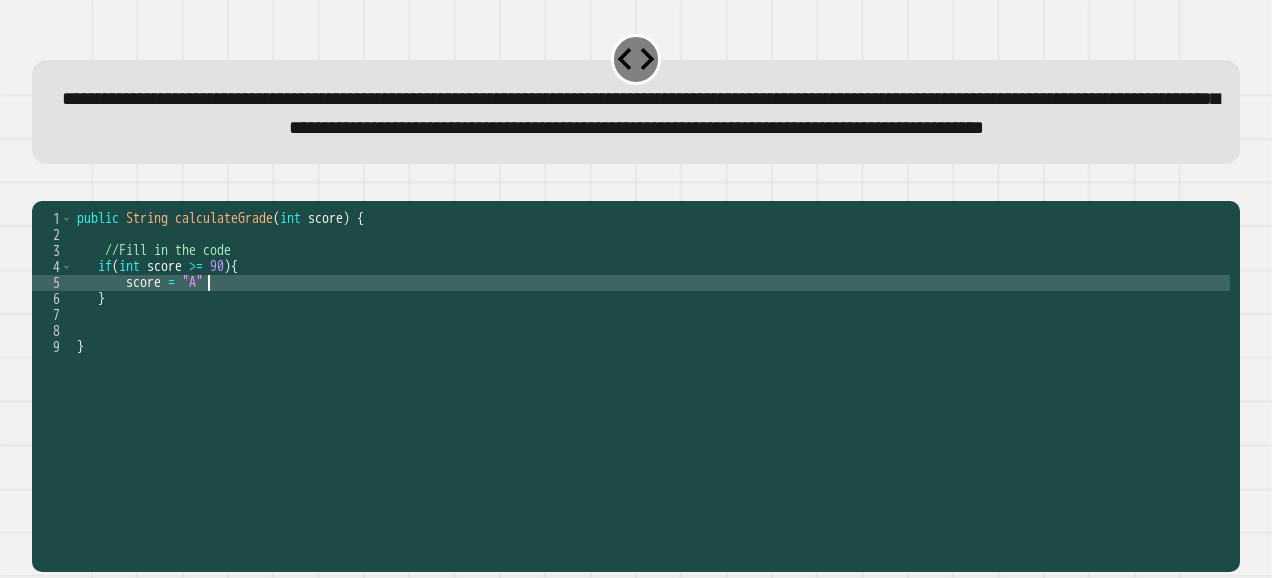 scroll, scrollTop: 0, scrollLeft: 8, axis: horizontal 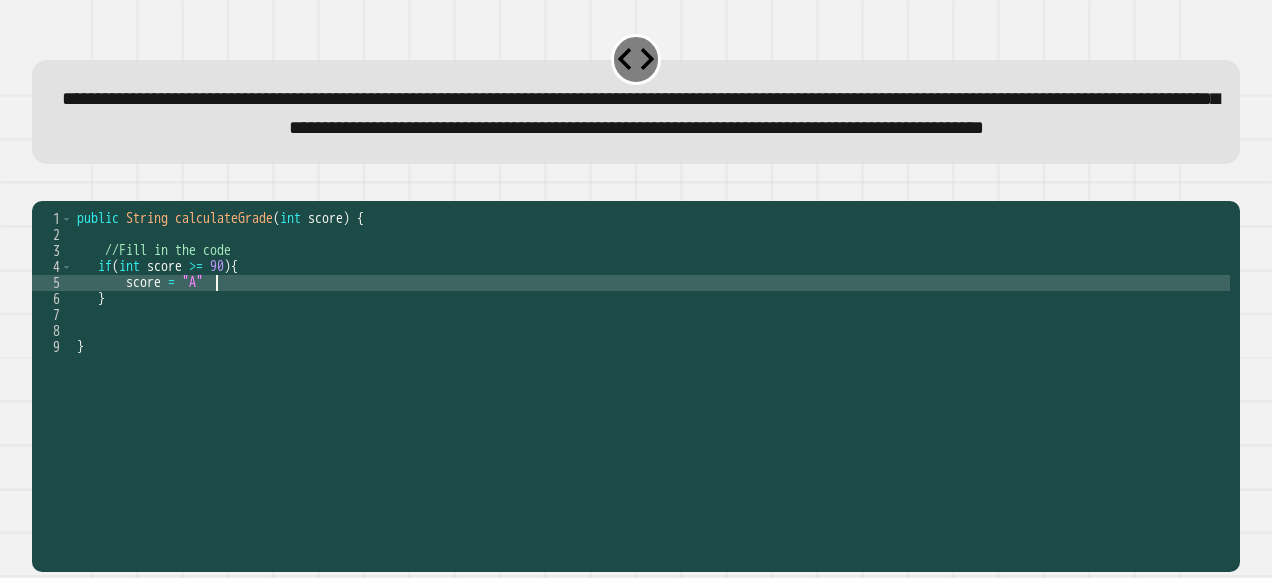 click on "public   String   calculateGrade ( int   score )   {      //Fill in the code     if ( int   score   >=   90 ) {          score   =   "A"     }             }" at bounding box center [651, 347] 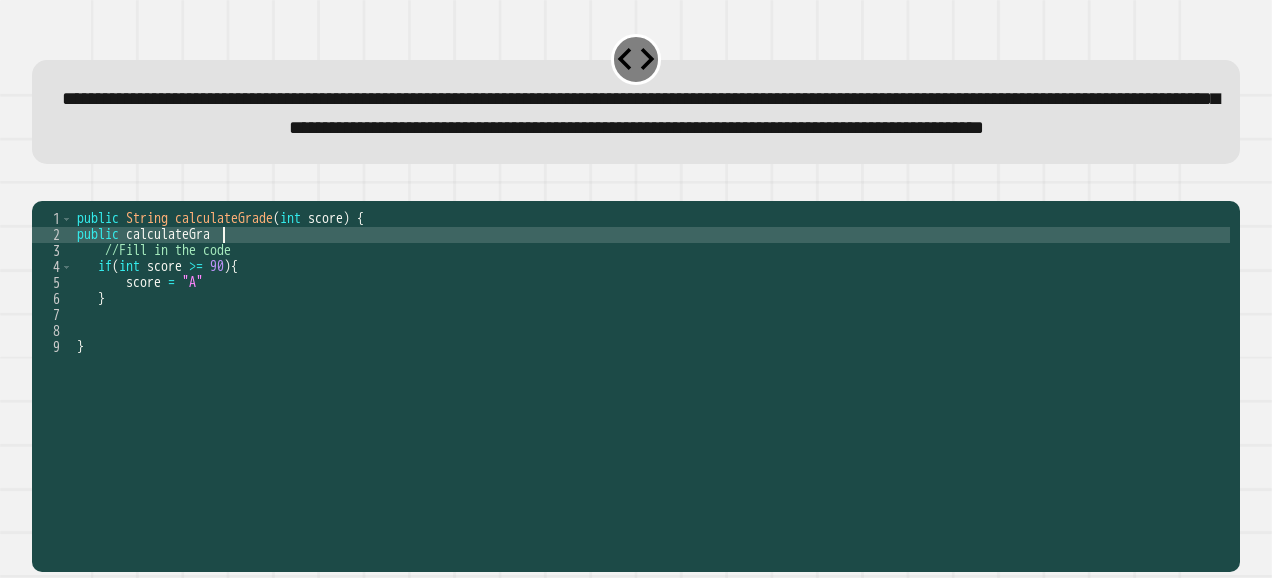 scroll, scrollTop: 0, scrollLeft: 10, axis: horizontal 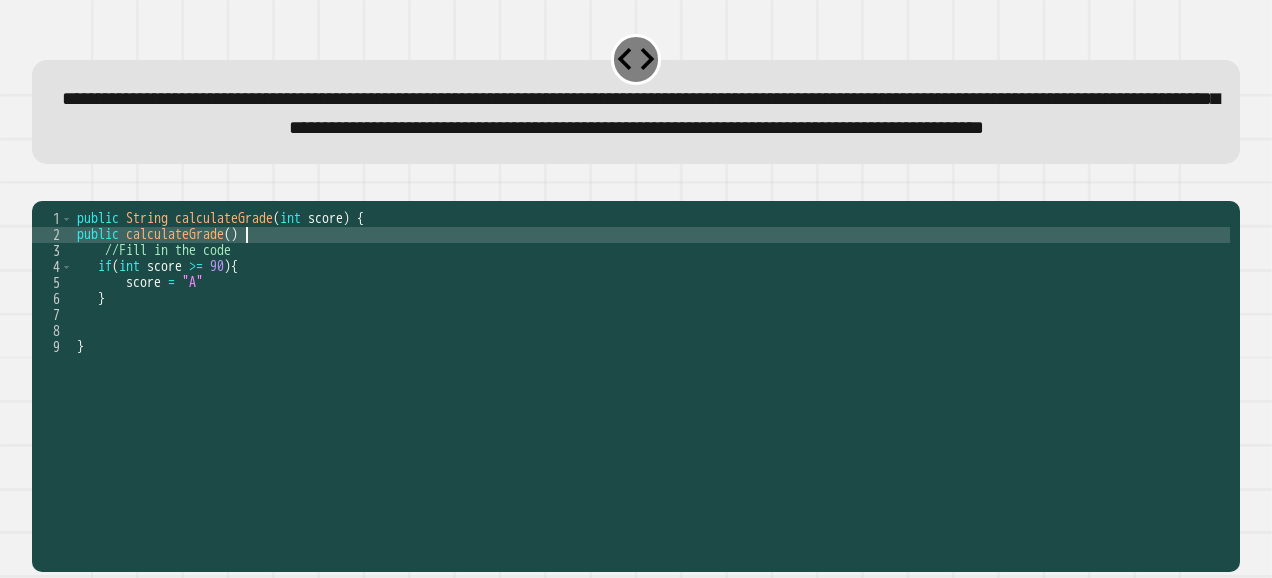 type on "**********" 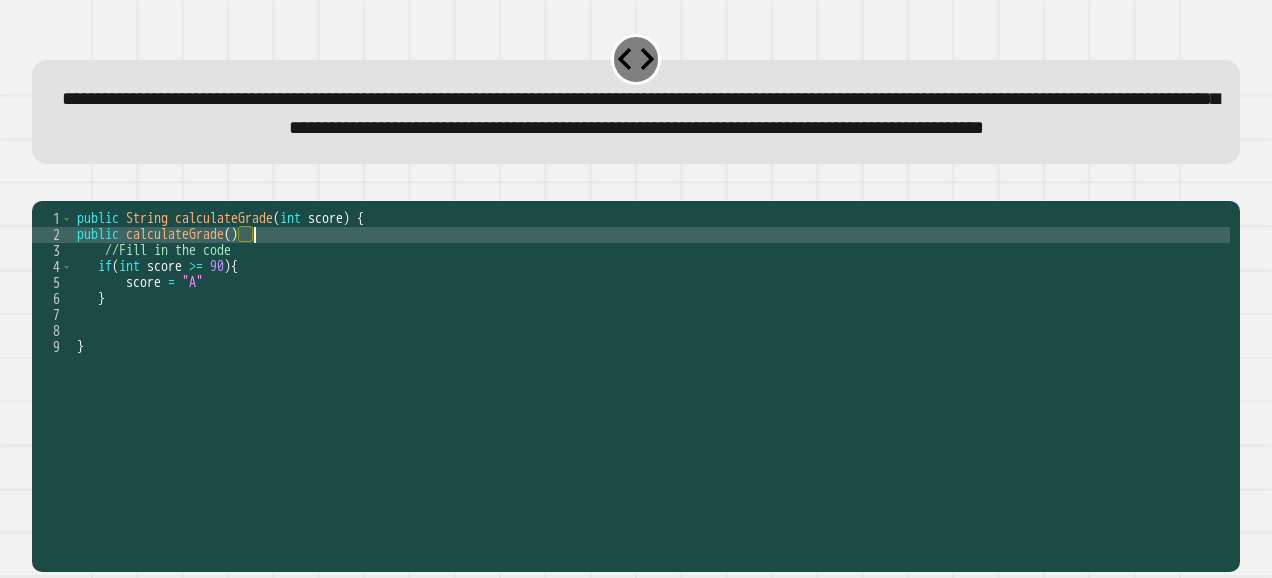 scroll, scrollTop: 0, scrollLeft: 11, axis: horizontal 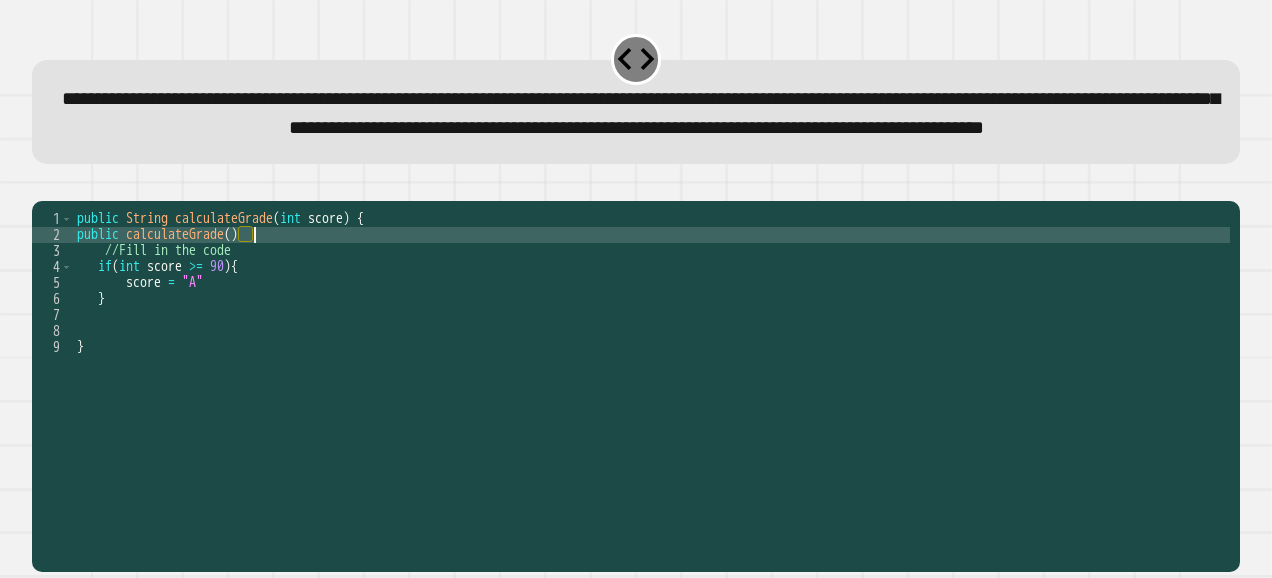 click on "public   String   calculateGrade ( int   score )   { public   calculateGrade ( )      //Fill in the code     if ( int   score   >=   90 ) {          score   =   "A"     }             }" at bounding box center (651, 347) 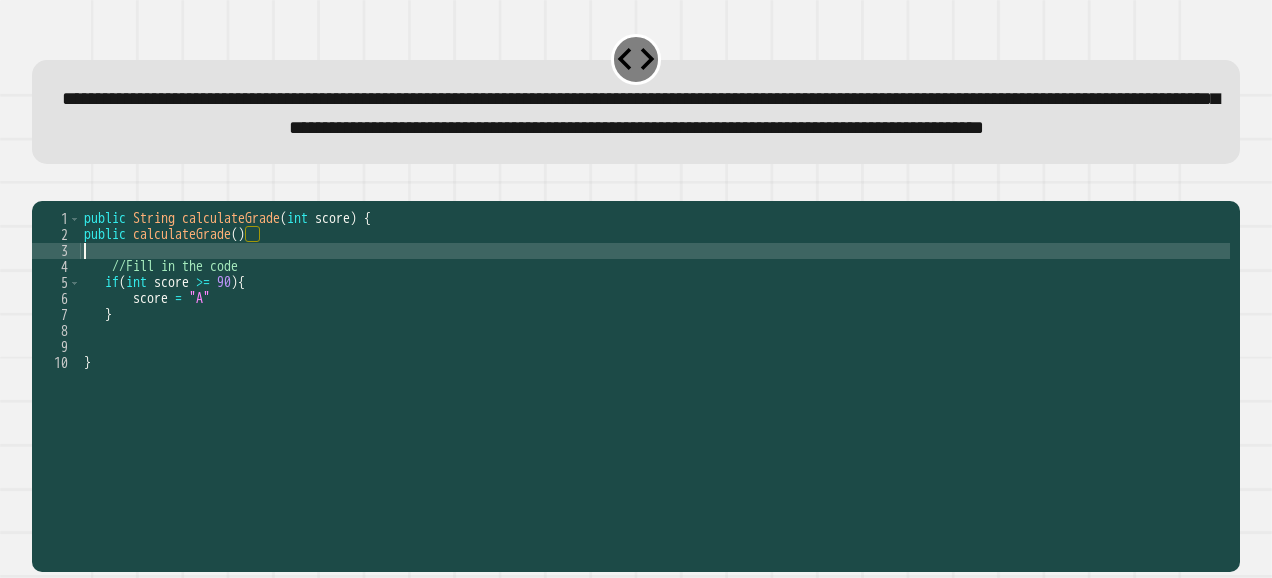 scroll, scrollTop: 0, scrollLeft: 0, axis: both 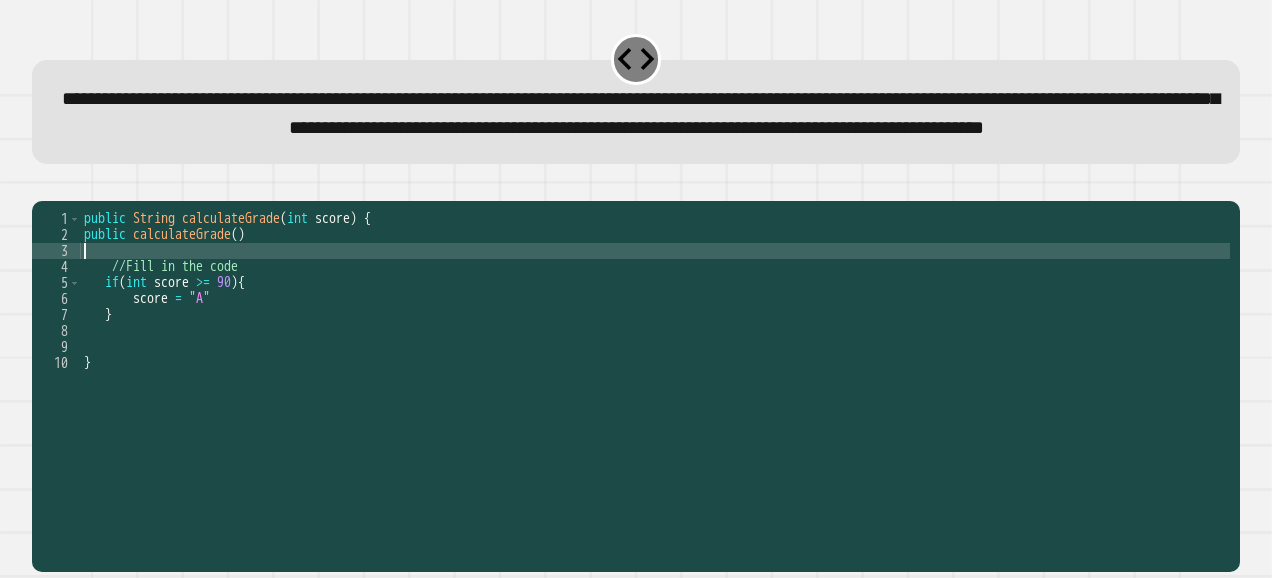 click on "public   String   calculateGrade ( int   score )   { public   calculateGrade ( )      //Fill in the code     if ( int   score   >=   90 ) {          score   =   "A"     }             }" at bounding box center [655, 347] 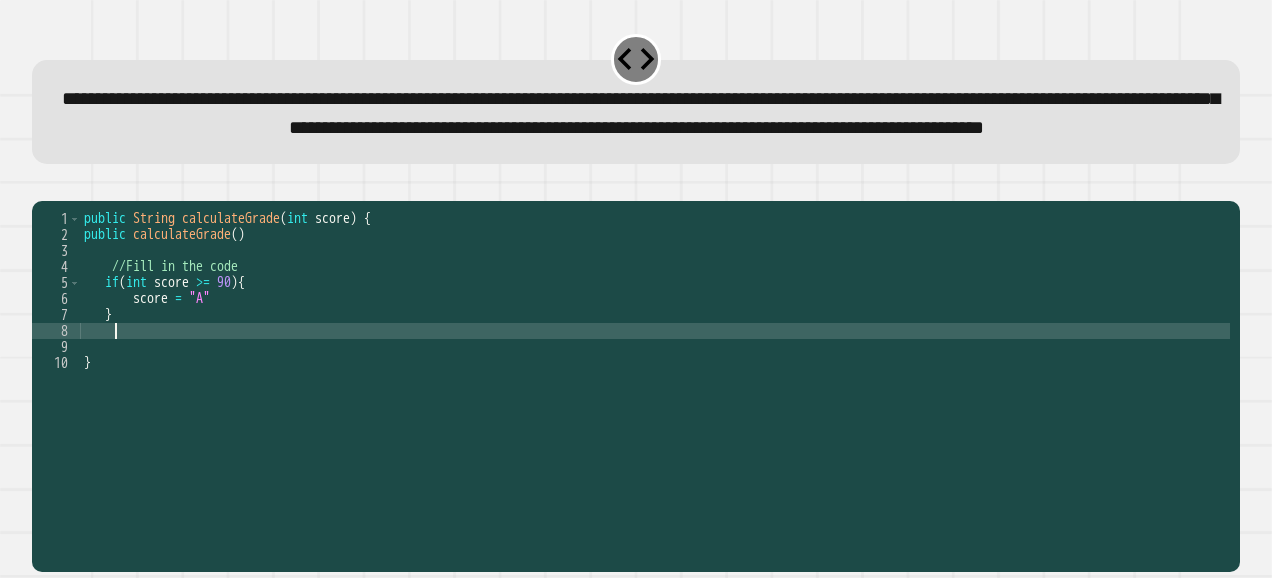 click on "public   String   calculateGrade ( int   score )   { public   calculateGrade ( )      //Fill in the code     if ( int   score   >=   90 ) {          score   =   "A"     }             }" at bounding box center [655, 347] 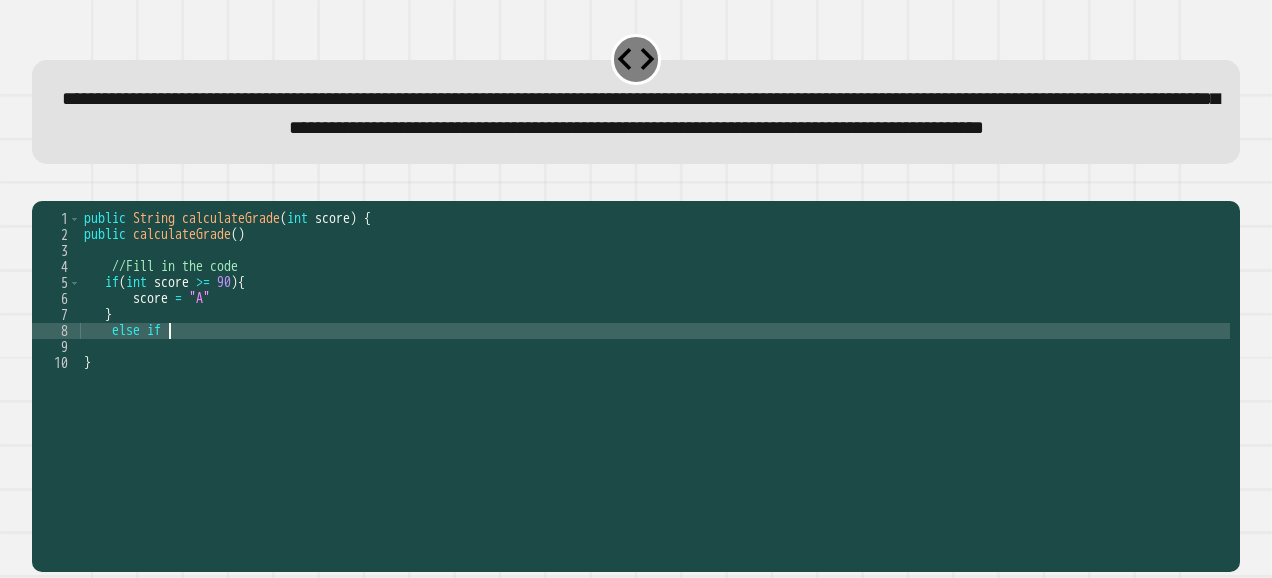 scroll, scrollTop: 0, scrollLeft: 5, axis: horizontal 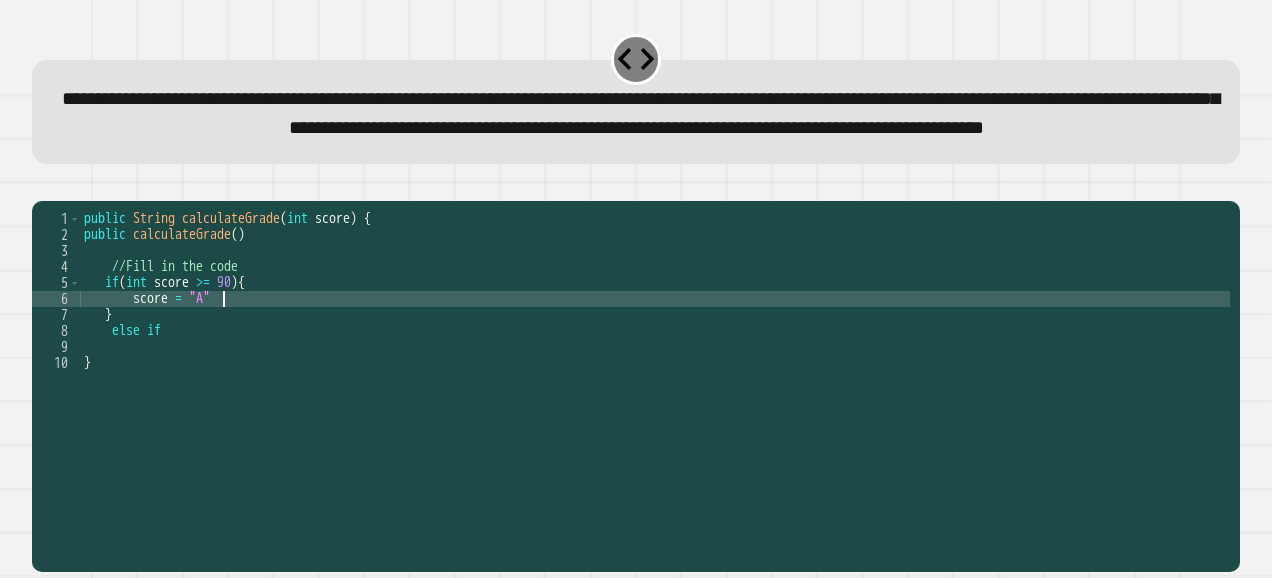click on "public   String   calculateGrade ( int   score )   { public   calculateGrade ( )      //Fill in the code     if ( int   score   >=   90 ) {          score   =   "A"     }        else   if        }" at bounding box center (655, 347) 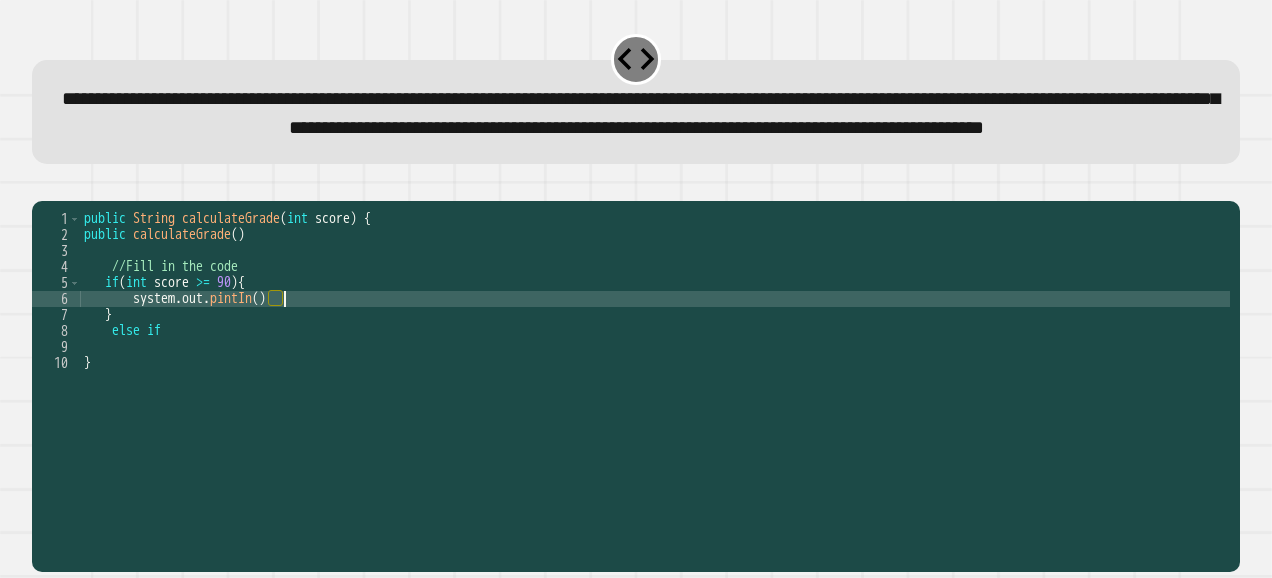 scroll, scrollTop: 0, scrollLeft: 13, axis: horizontal 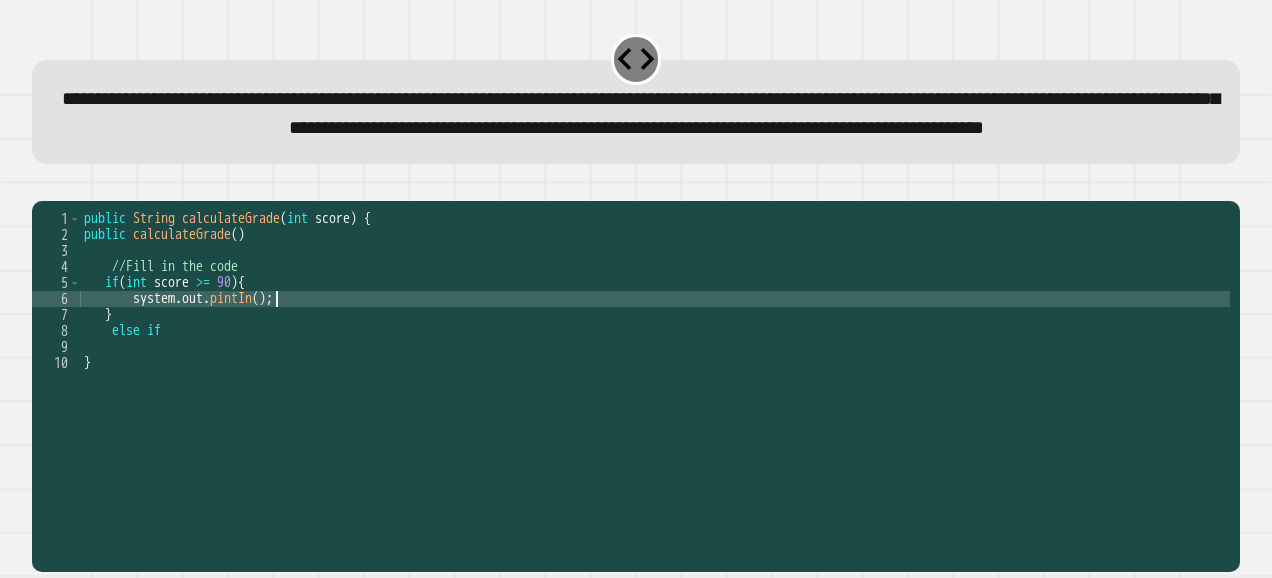 click on "public   String   calculateGrade ( int   score )   { public   calculateGrade ( )      //Fill in the code     if ( int   score   >=   90 ) {          system . out . pintIn ( ) ;     }        else   if        }" at bounding box center [655, 347] 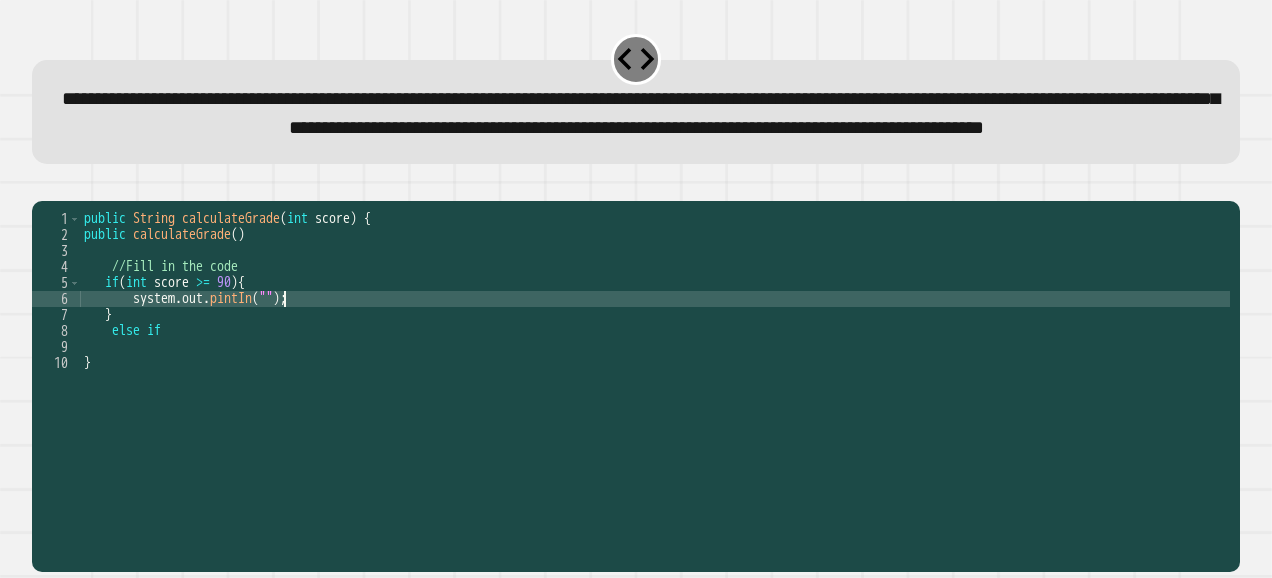 scroll, scrollTop: 0, scrollLeft: 14, axis: horizontal 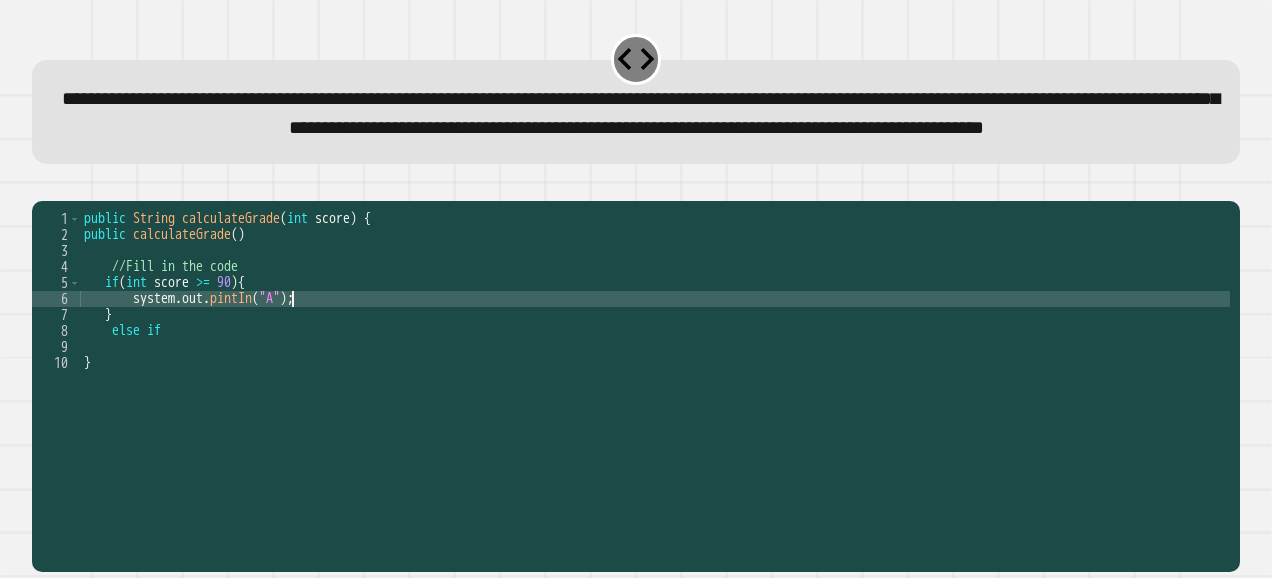 click on "public   String   calculateGrade ( int   score )   { public   calculateGrade ( )      //Fill in the code     if ( int   score   >=   90 ) {          system . out . pintIn ( "A" ) ;     }        else   if        }" at bounding box center (655, 347) 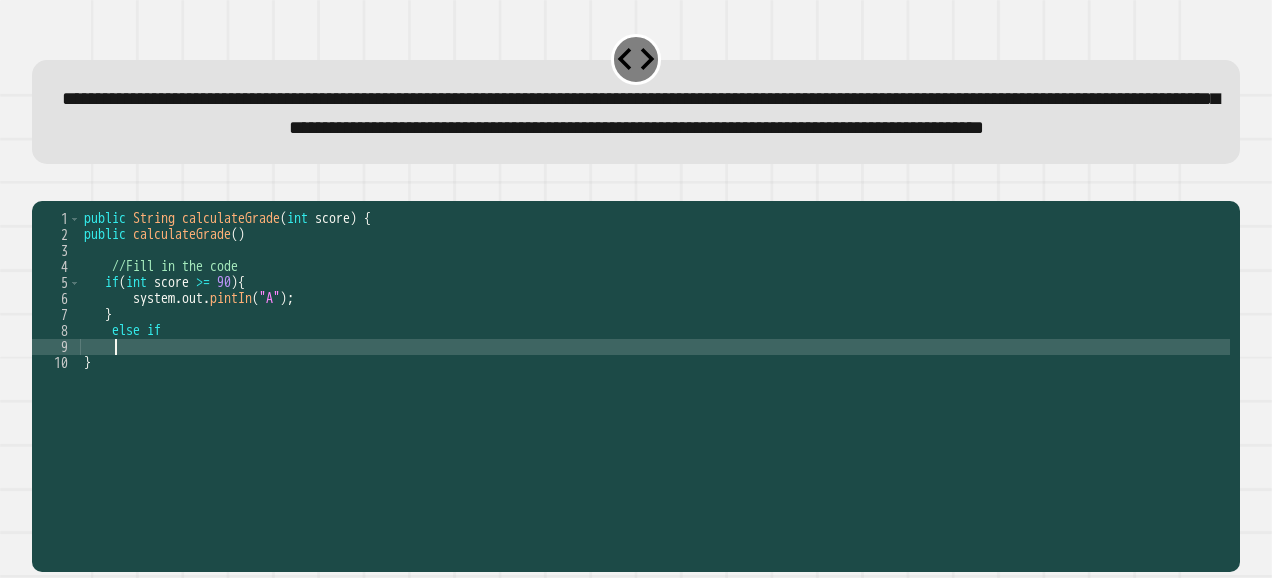scroll, scrollTop: 0, scrollLeft: 1, axis: horizontal 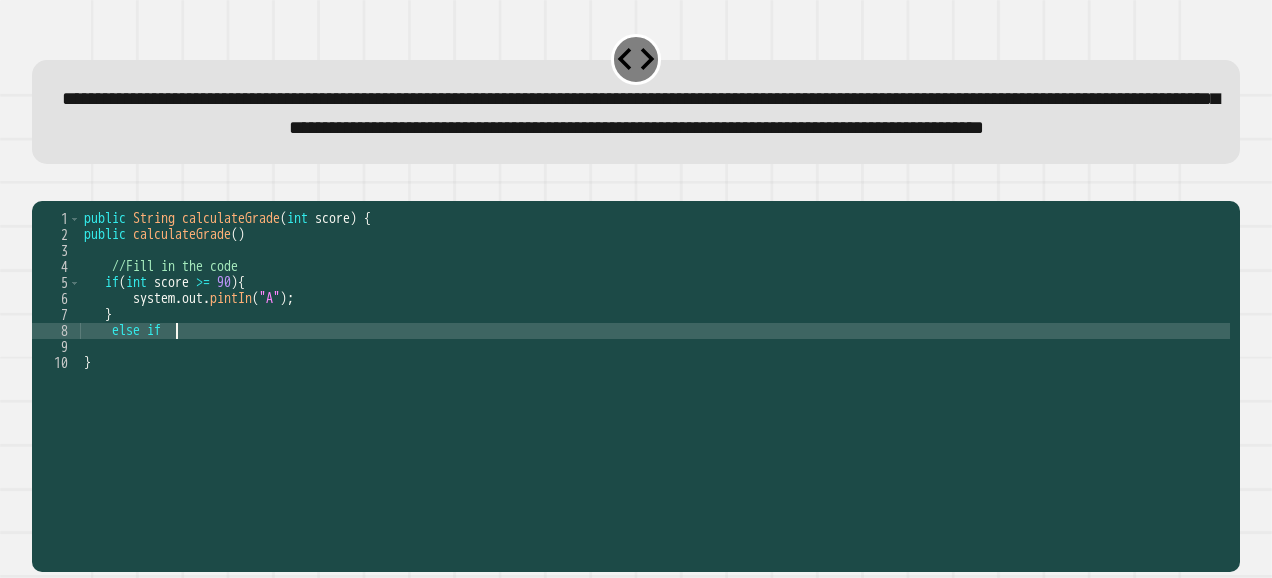 click on "public   String   calculateGrade ( int   score )   { public   calculateGrade ( )      //Fill in the code     if ( int   score   >=   90 ) {          system . out . pintIn ( "A" ) ;     }        else   if        }" at bounding box center [655, 347] 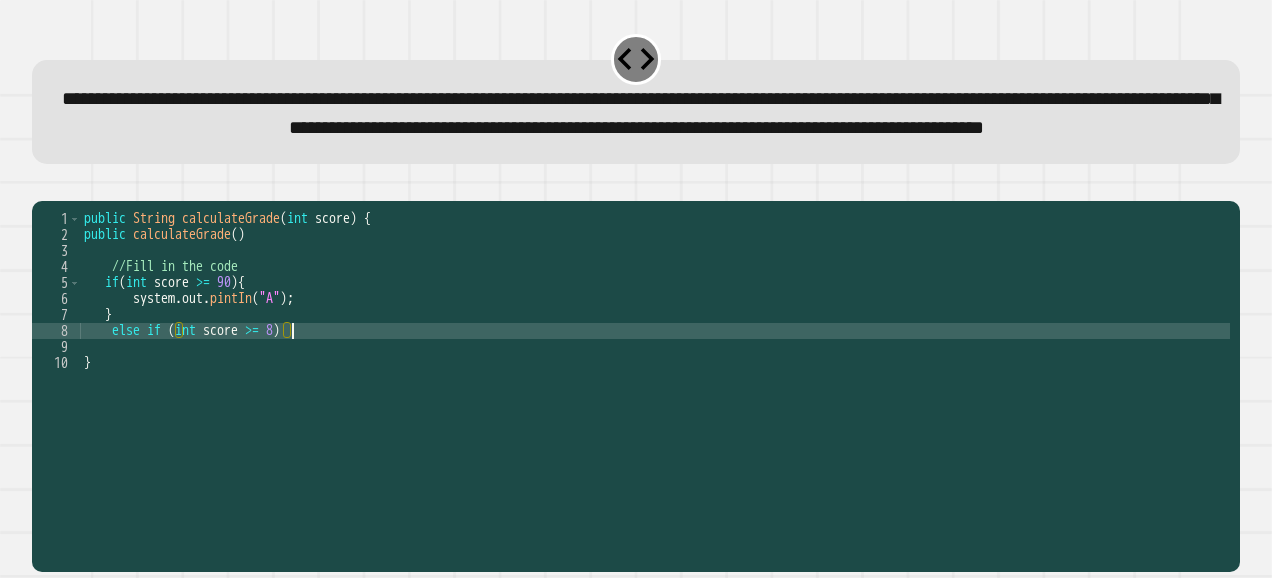 scroll, scrollTop: 0, scrollLeft: 14, axis: horizontal 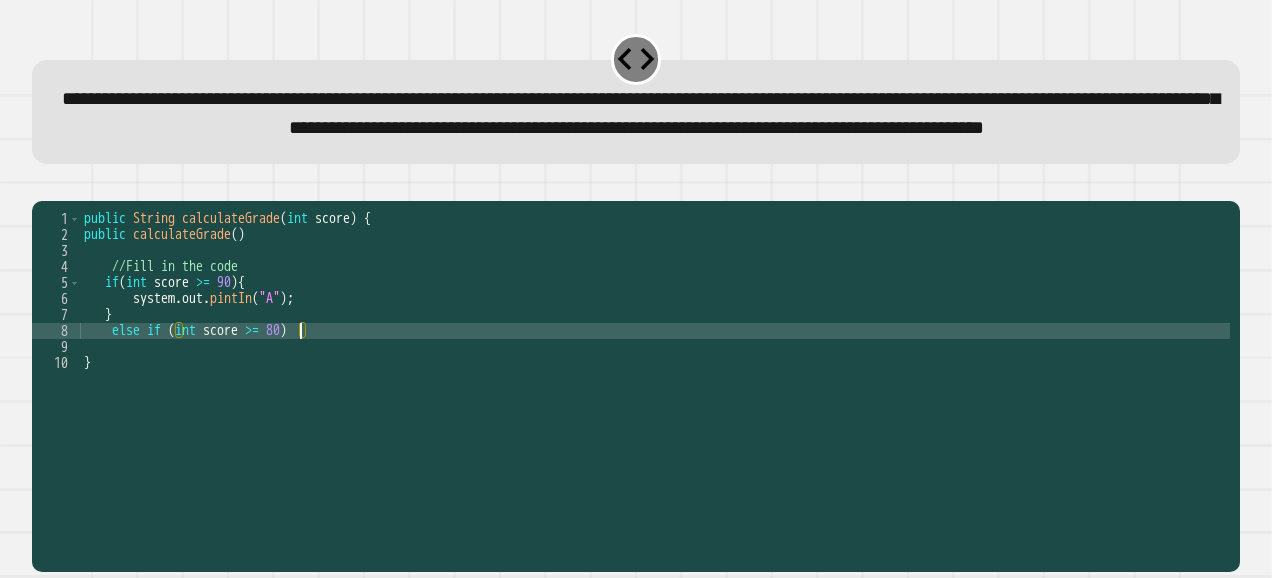 click on "public   String   calculateGrade ( int   score )   { public   calculateGrade ( )      //Fill in the code     if ( int   score   >=   90 ) {          system . out . pintIn ( "A" ) ;     }        else   if   ( int   score   >=   80 )      }" at bounding box center (655, 347) 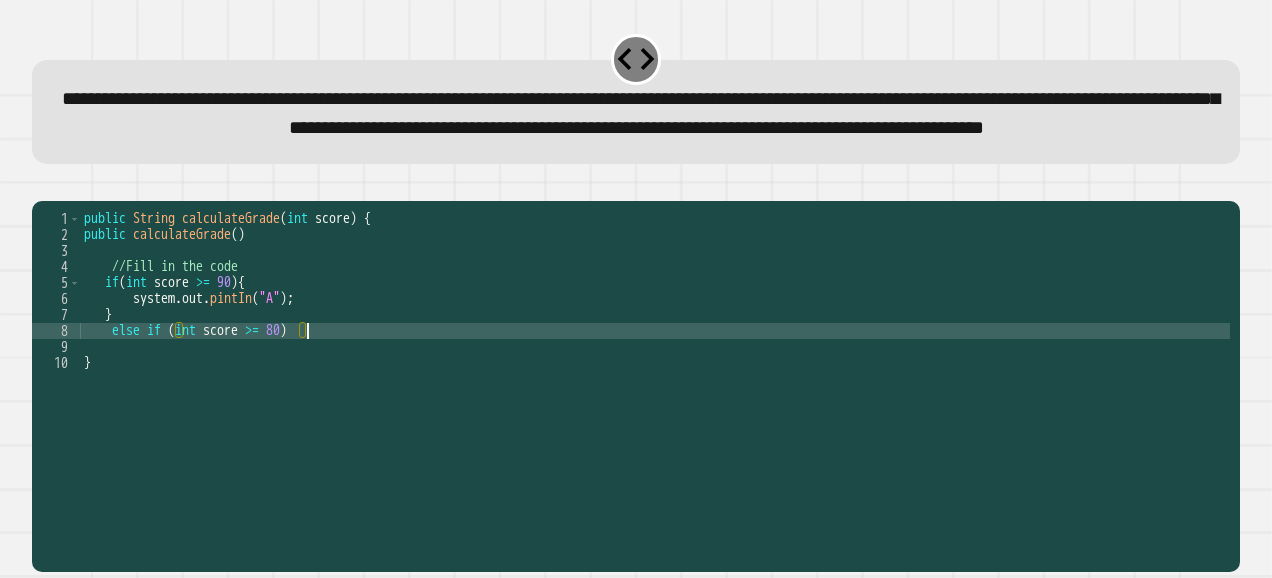 type on "**********" 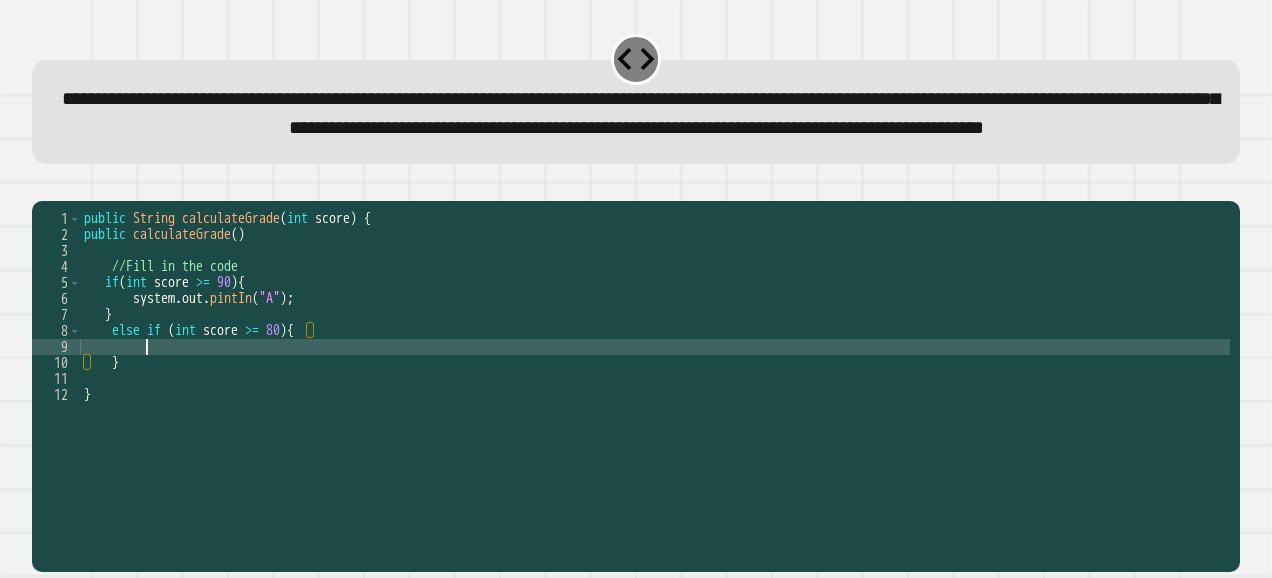 scroll, scrollTop: 0, scrollLeft: 3, axis: horizontal 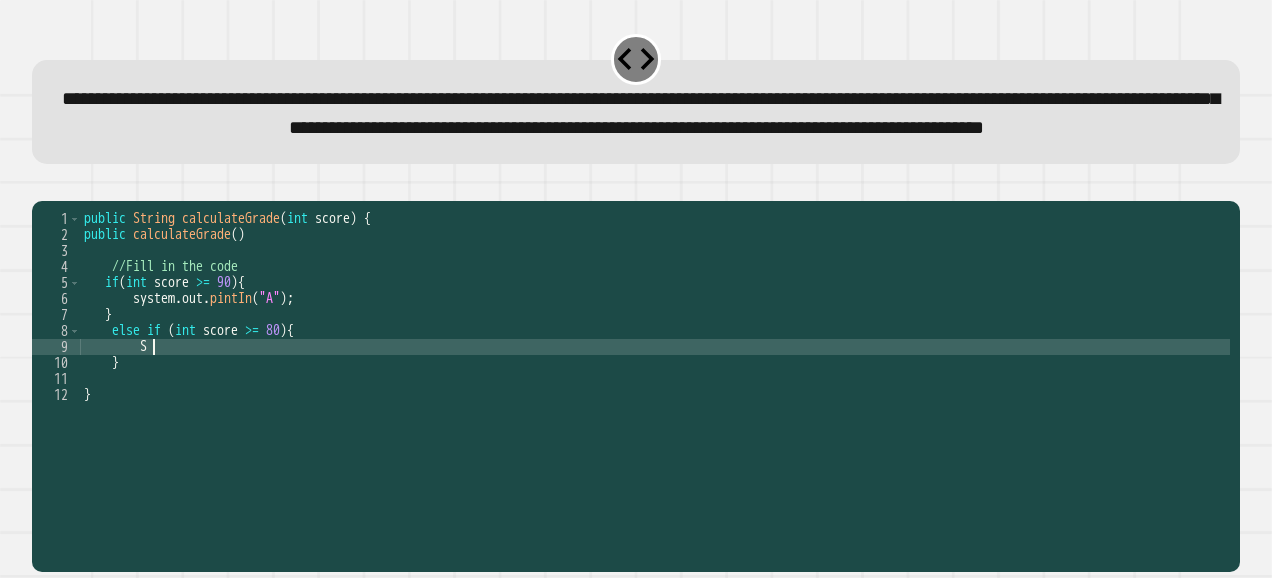 type on "*" 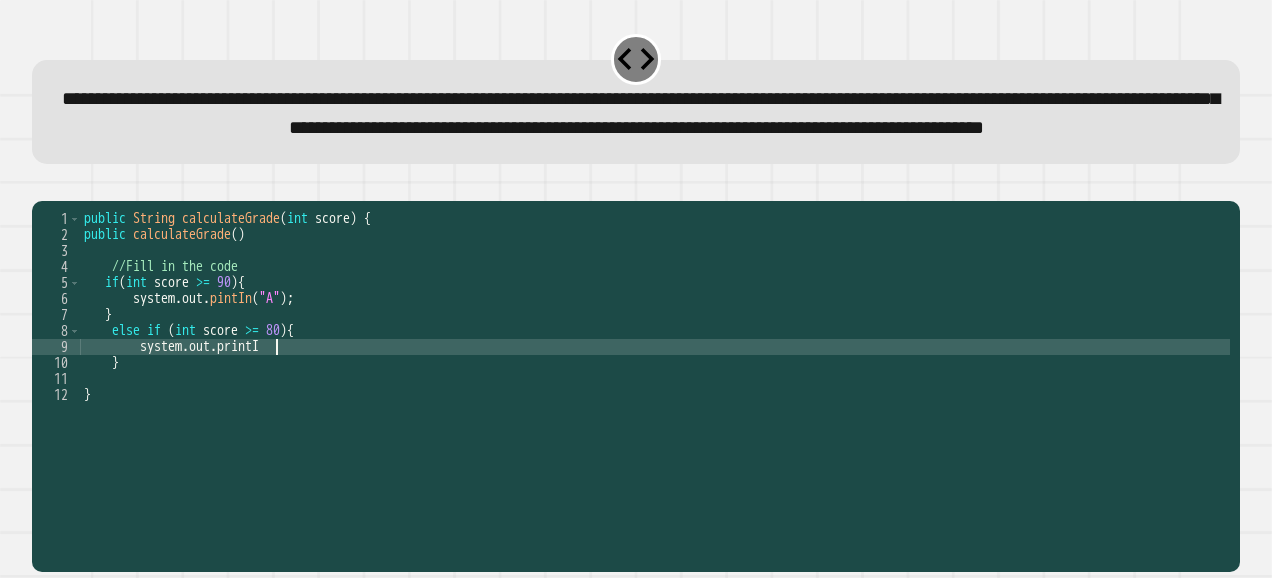 scroll, scrollTop: 0, scrollLeft: 12, axis: horizontal 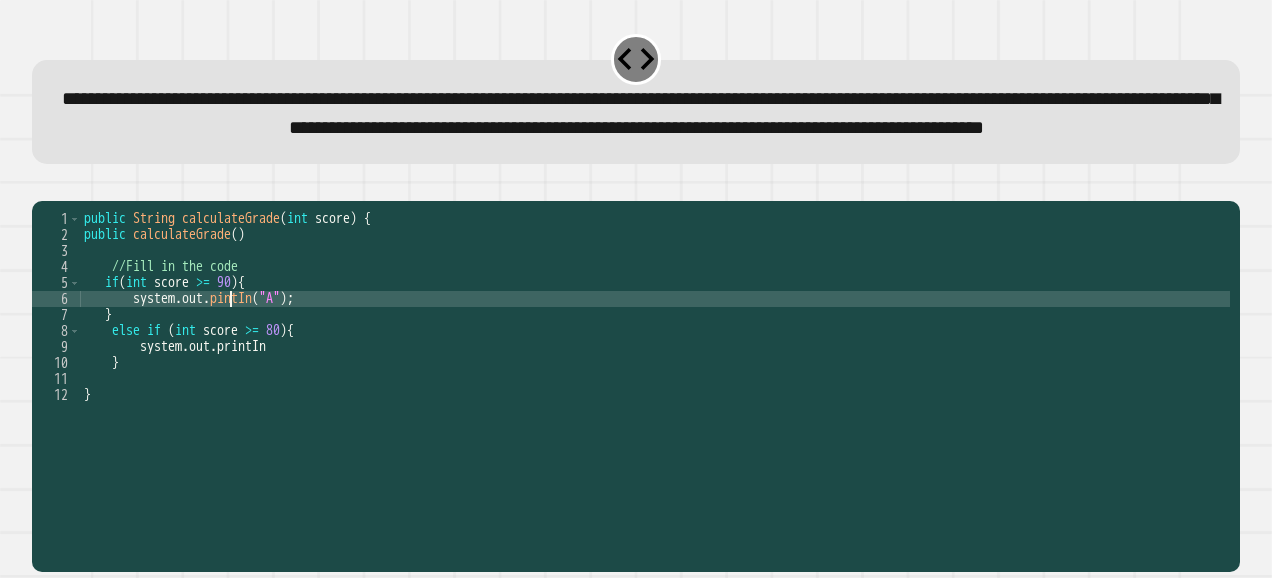 click on "public   String   calculateGrade ( int   score )   { public   calculateGrade ( )      //Fill in the code     if ( int   score   >=   90 ) {          system . out . pintIn ( "A" ) ;     }        else   if   ( int   score   >=   80 ) {           system . out . printIn      }      }" at bounding box center [655, 347] 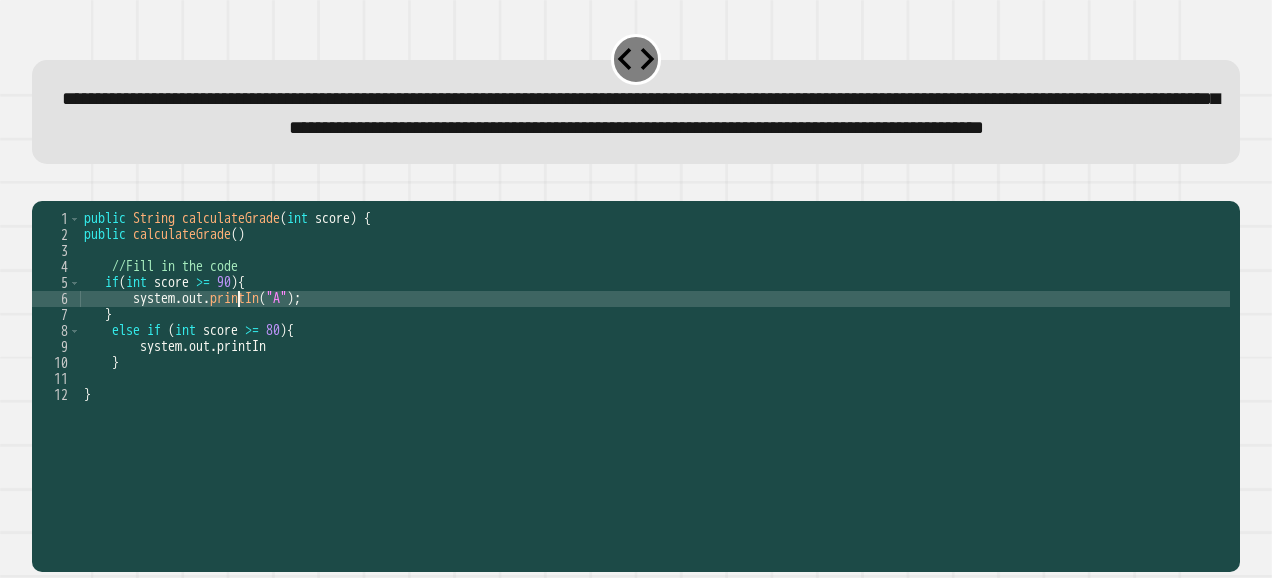 scroll, scrollTop: 0, scrollLeft: 11, axis: horizontal 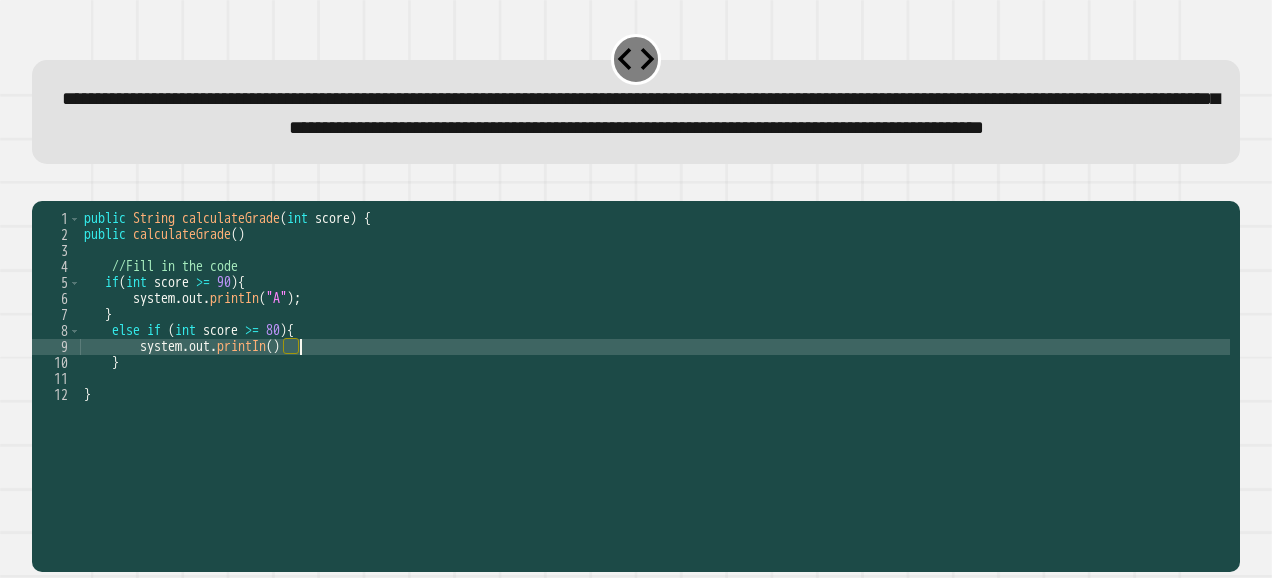 click on "public   String   calculateGrade ( int   score )   { public   calculateGrade ( )      //Fill in the code     if ( int   score   >=   90 ) {          system . out . printIn ( "A" ) ;     }        else   if   ( int   score   >=   80 ) {           system . out . printIn ( )      }      }" at bounding box center (655, 347) 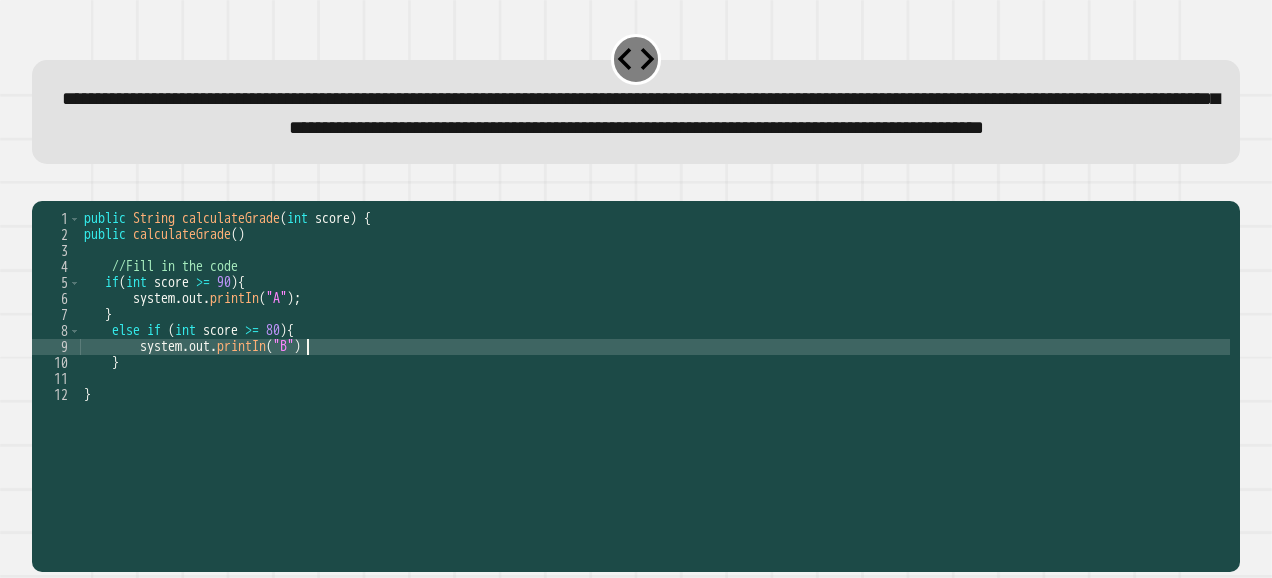 scroll, scrollTop: 0, scrollLeft: 15, axis: horizontal 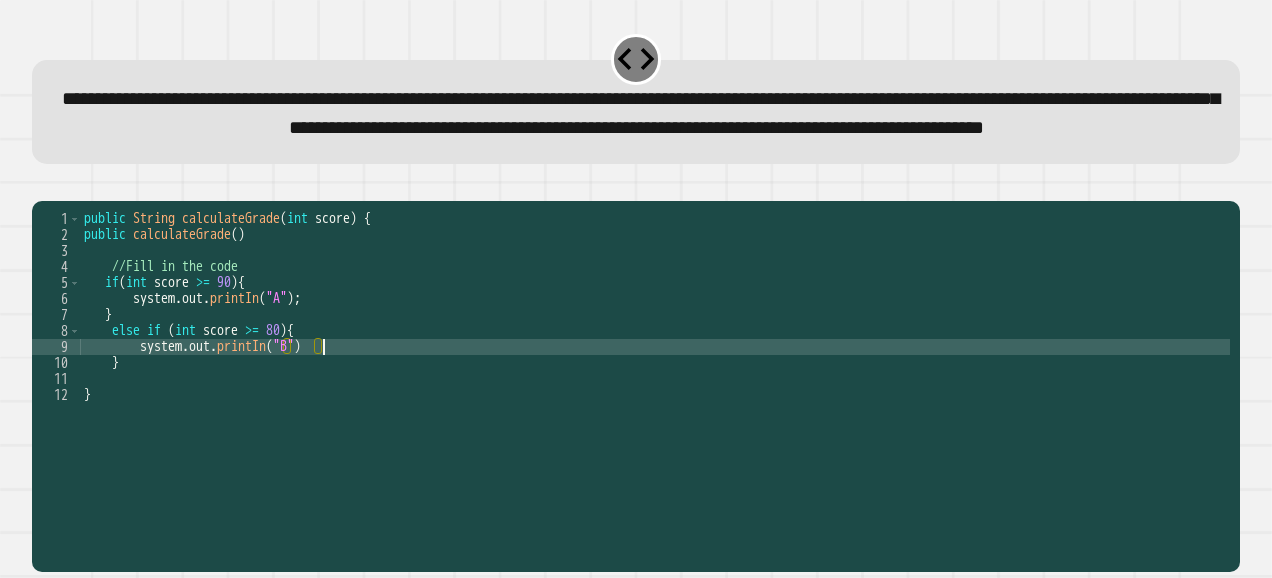 type on "**********" 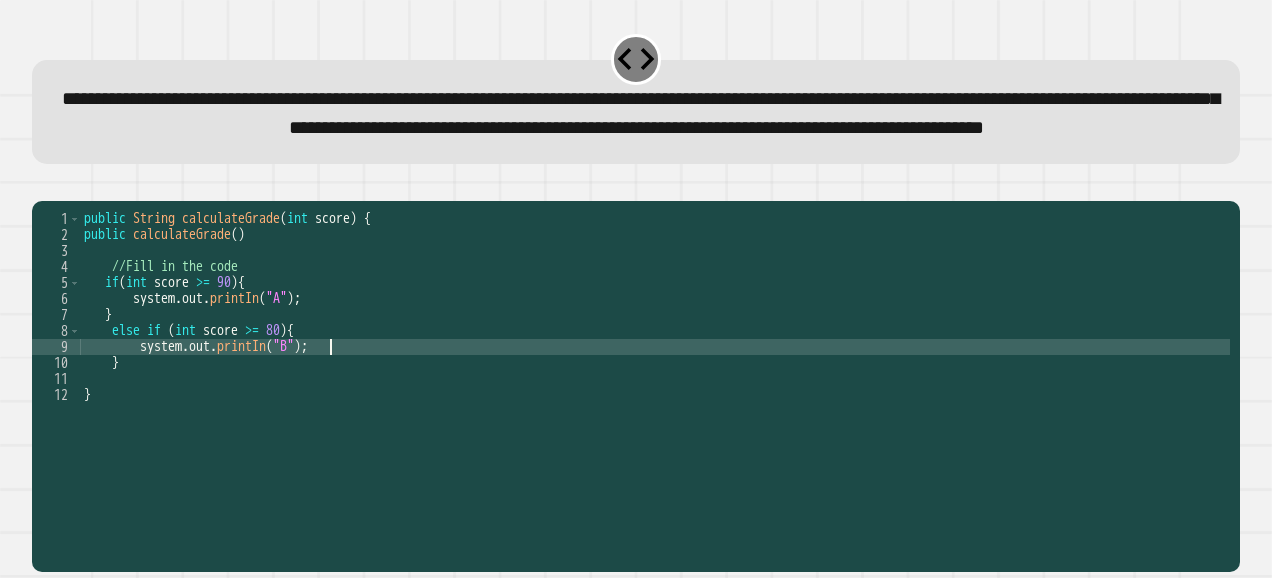 click on "public   String   calculateGrade ( int   score )   { public   calculateGrade ( )      //Fill in the code     if ( int   score   >=   90 ) {          system . out . printIn ( "A" ) ;     }        else   if   ( int   score   >=   80 ) {           system . out . printIn ( "B" ) ;      }      }" at bounding box center (655, 347) 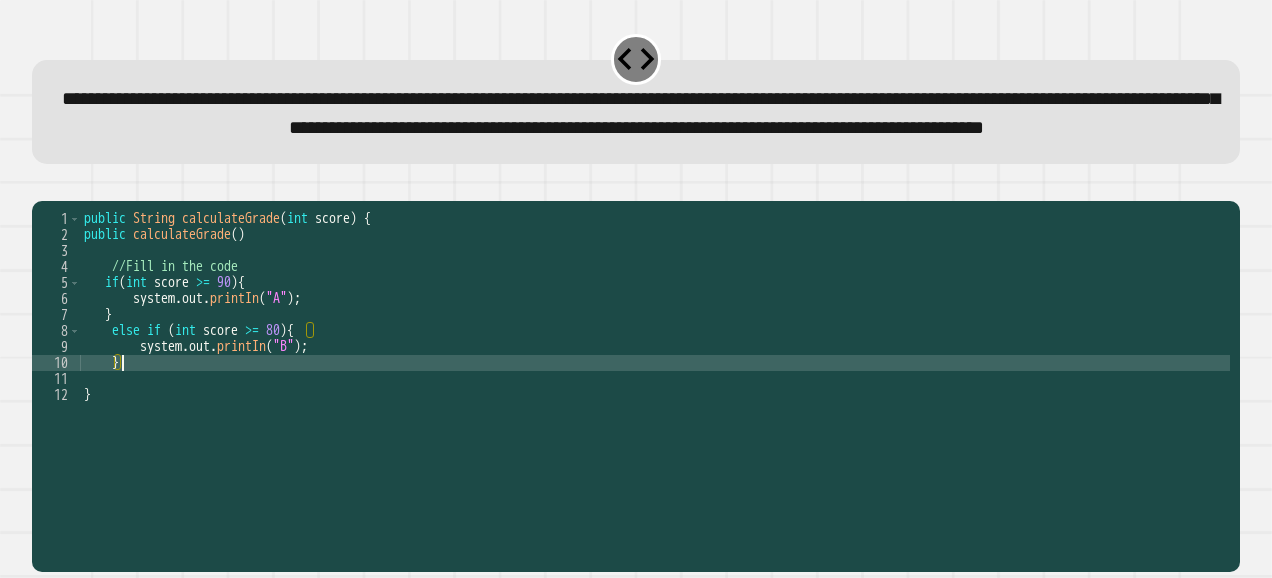 scroll, scrollTop: 0, scrollLeft: 2, axis: horizontal 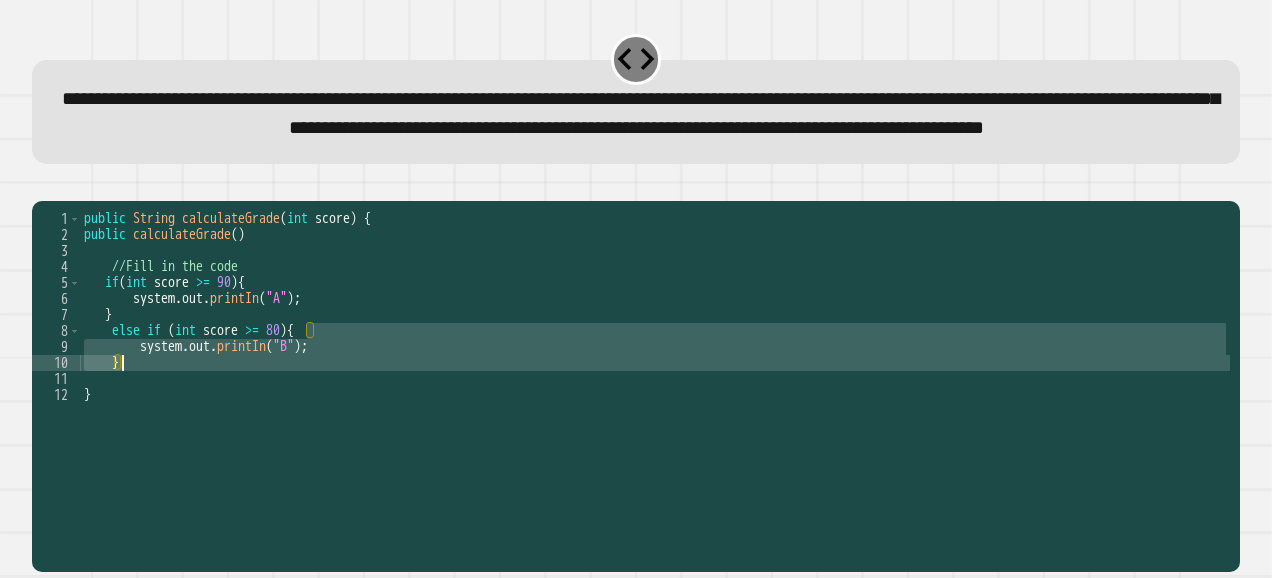 click on "public   String   calculateGrade ( int   score )   { public   calculateGrade ( )      //Fill in the code     if ( int   score   >=   90 ) {          system . out . printIn ( "A" ) ;     }        else   if   ( int   score   >=   80 ) {           system . out . printIn ( "B" ) ;      }      }" at bounding box center [655, 347] 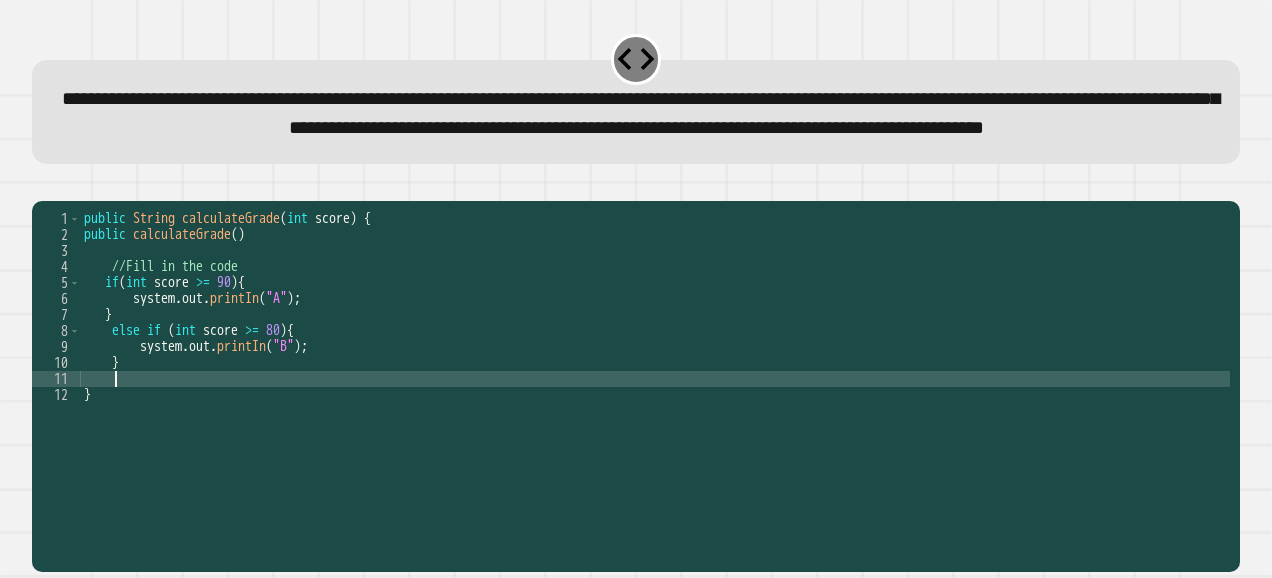 scroll, scrollTop: 0, scrollLeft: 1, axis: horizontal 